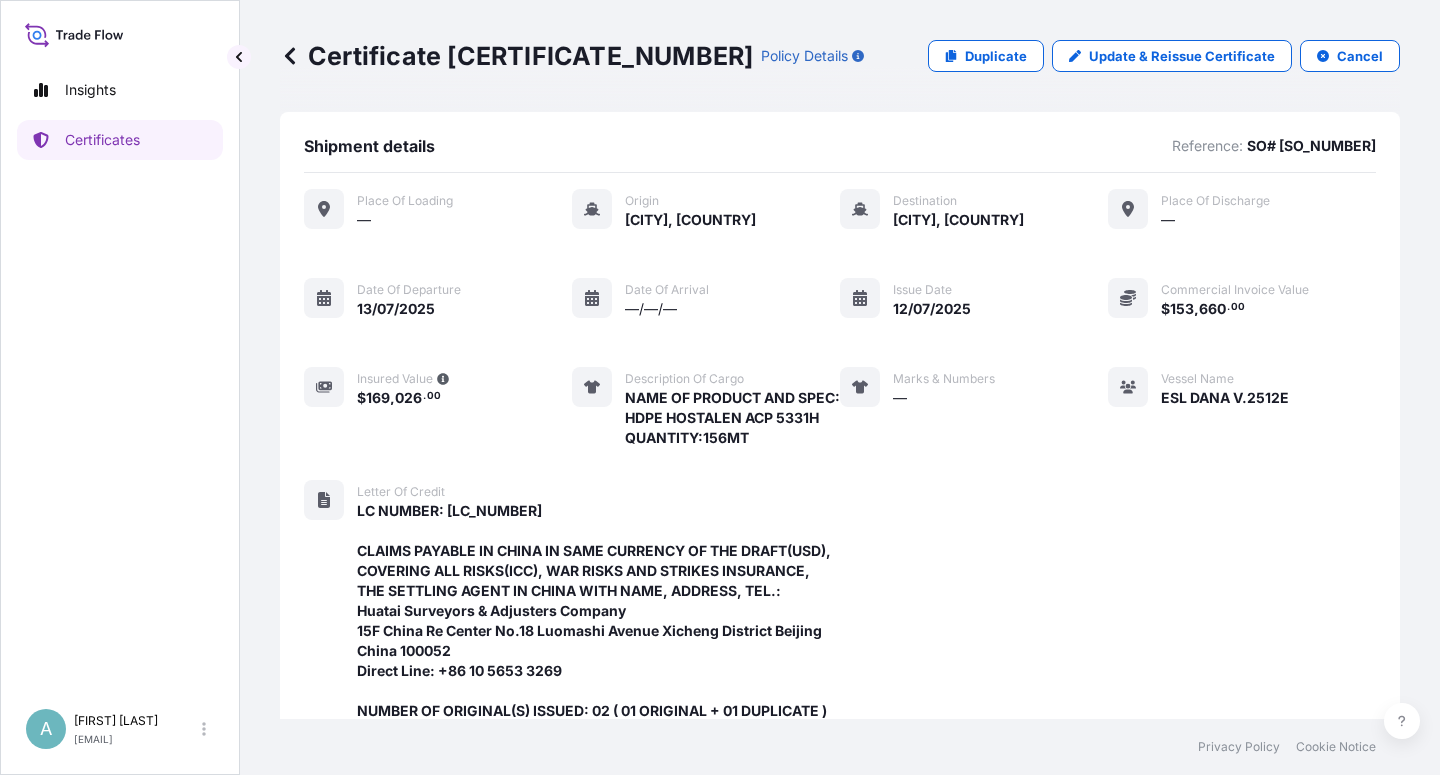 scroll, scrollTop: 0, scrollLeft: 0, axis: both 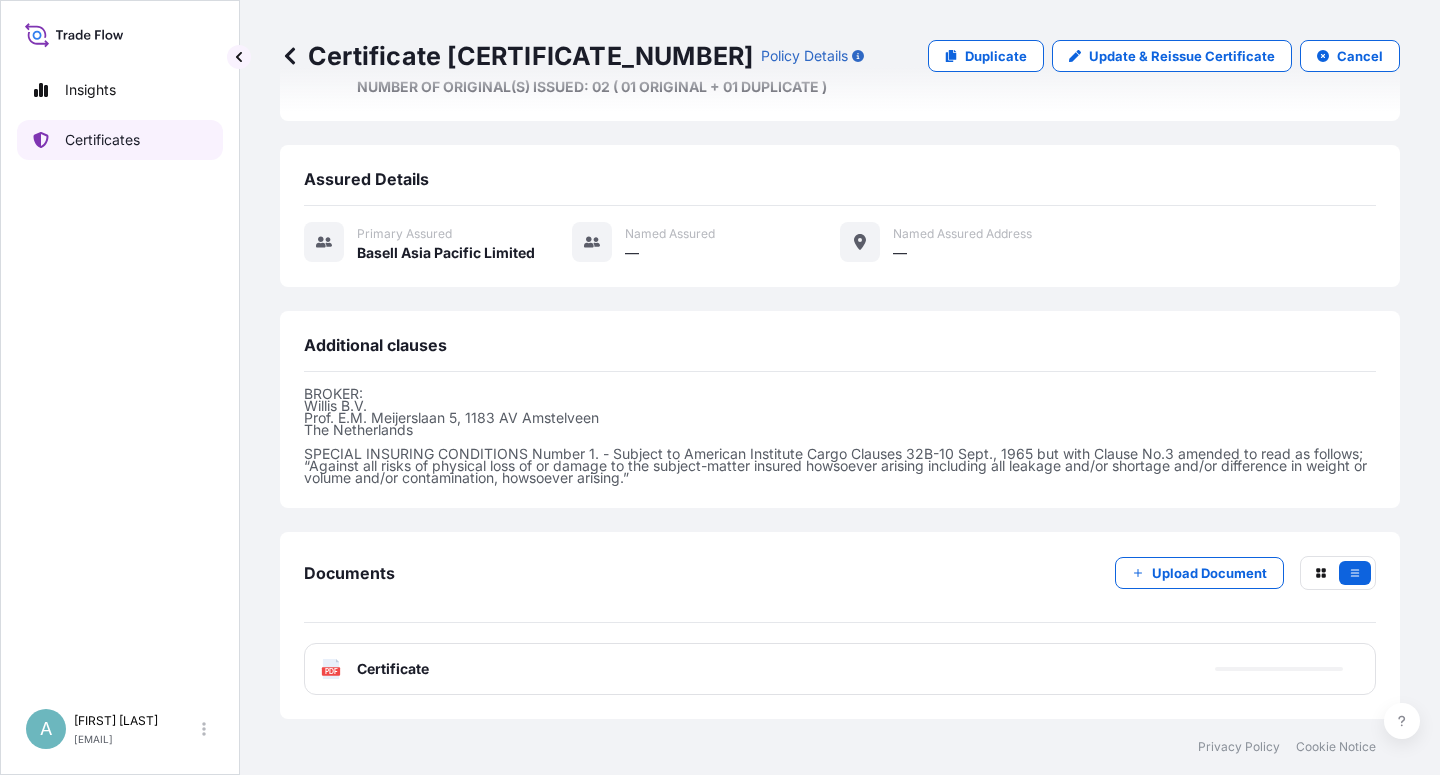 click on "Certificates" at bounding box center [102, 140] 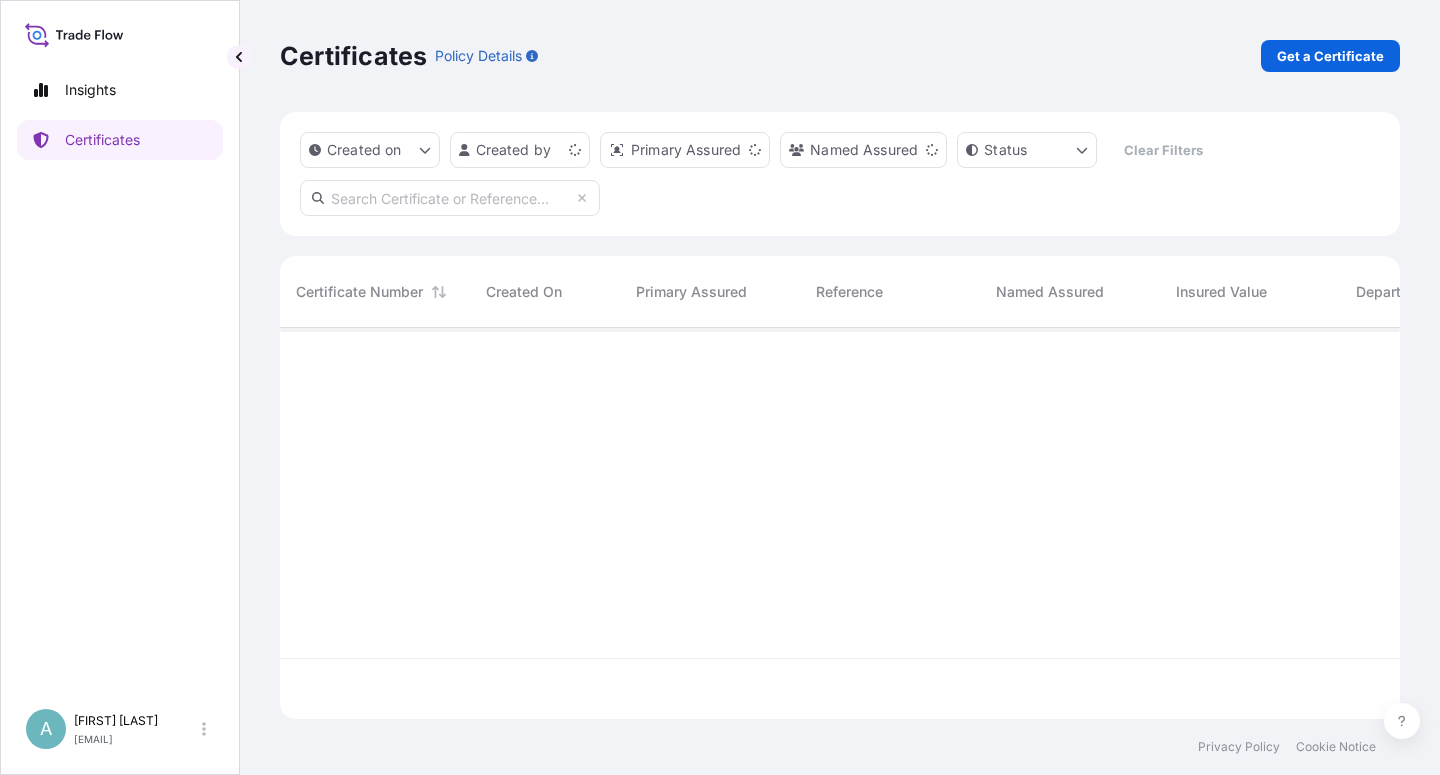 scroll, scrollTop: 18, scrollLeft: 18, axis: both 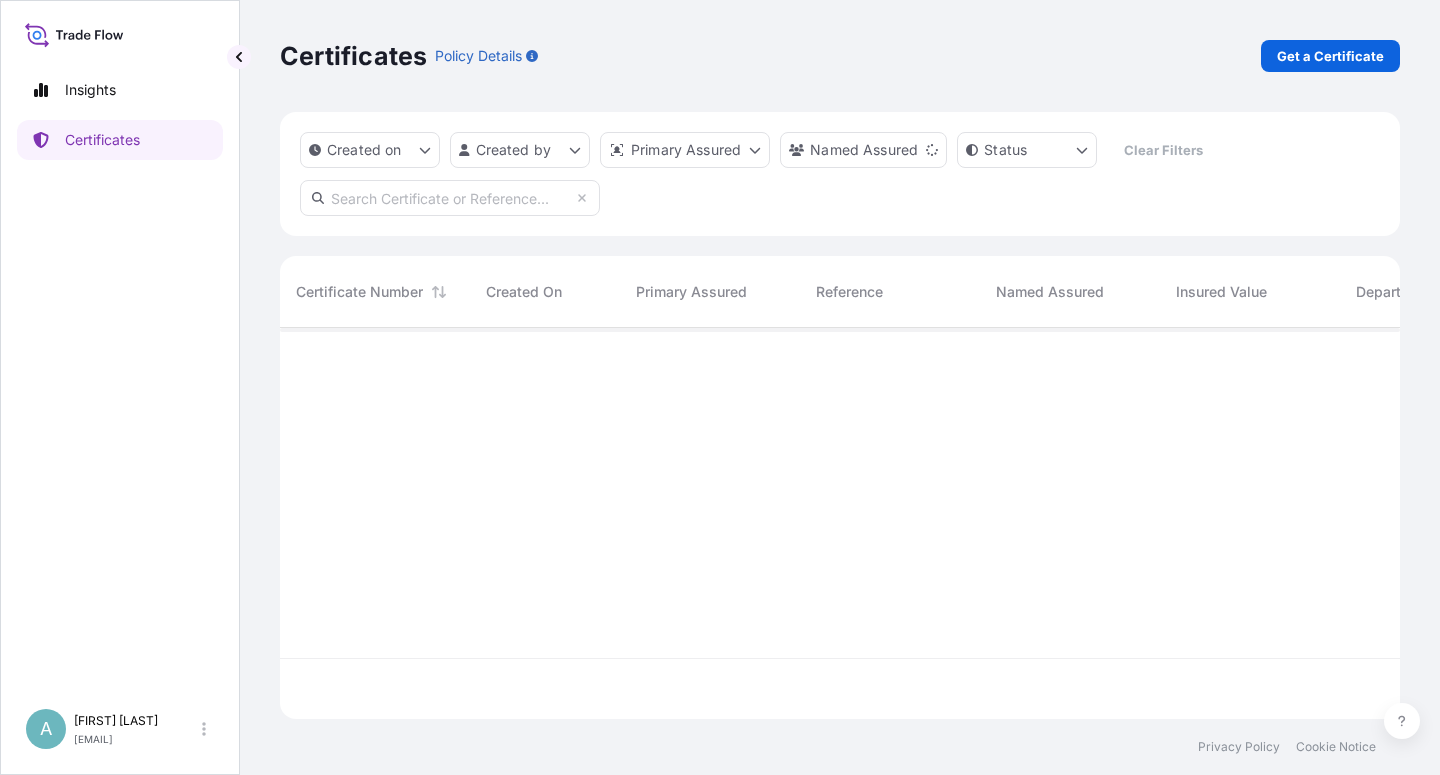 click at bounding box center [450, 198] 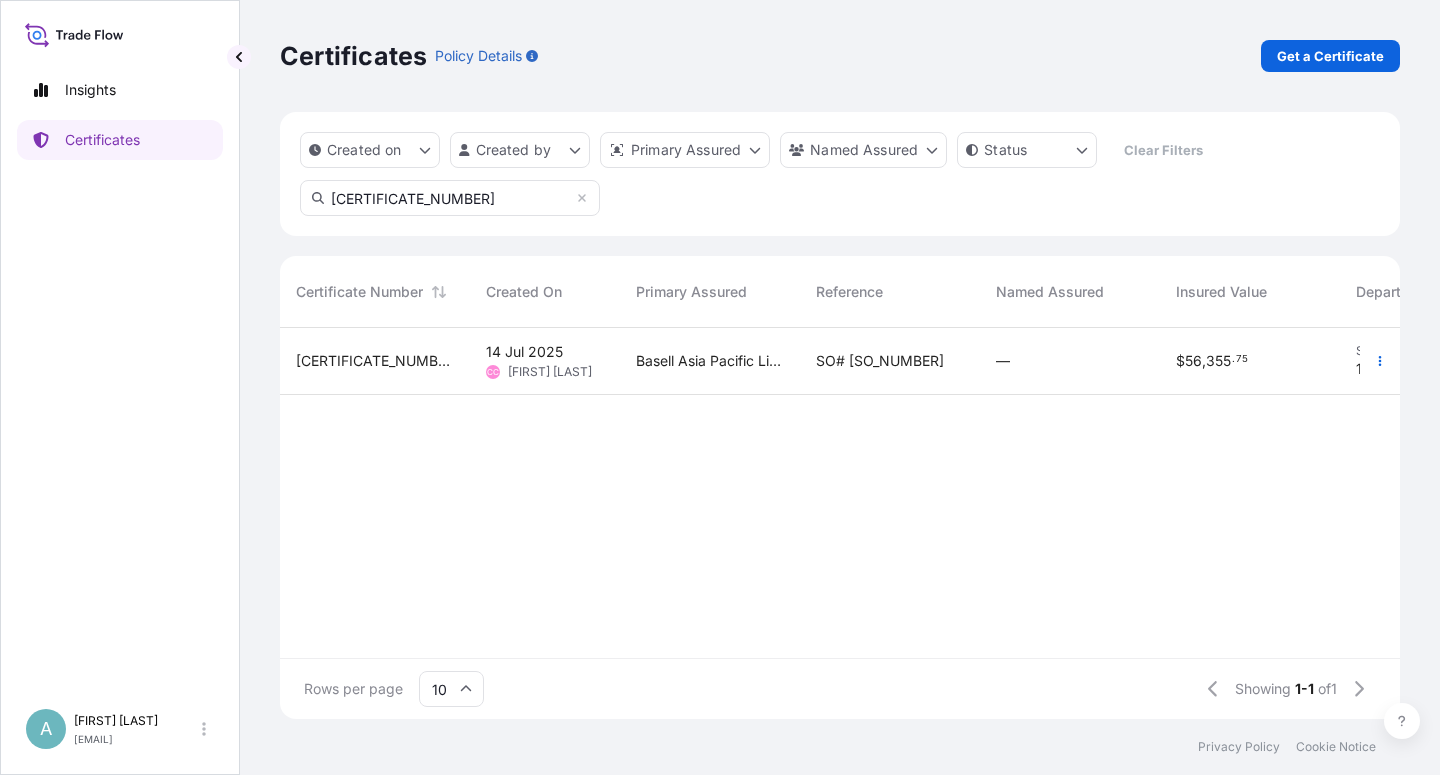 type on "[CERTIFICATE_NUMBER]" 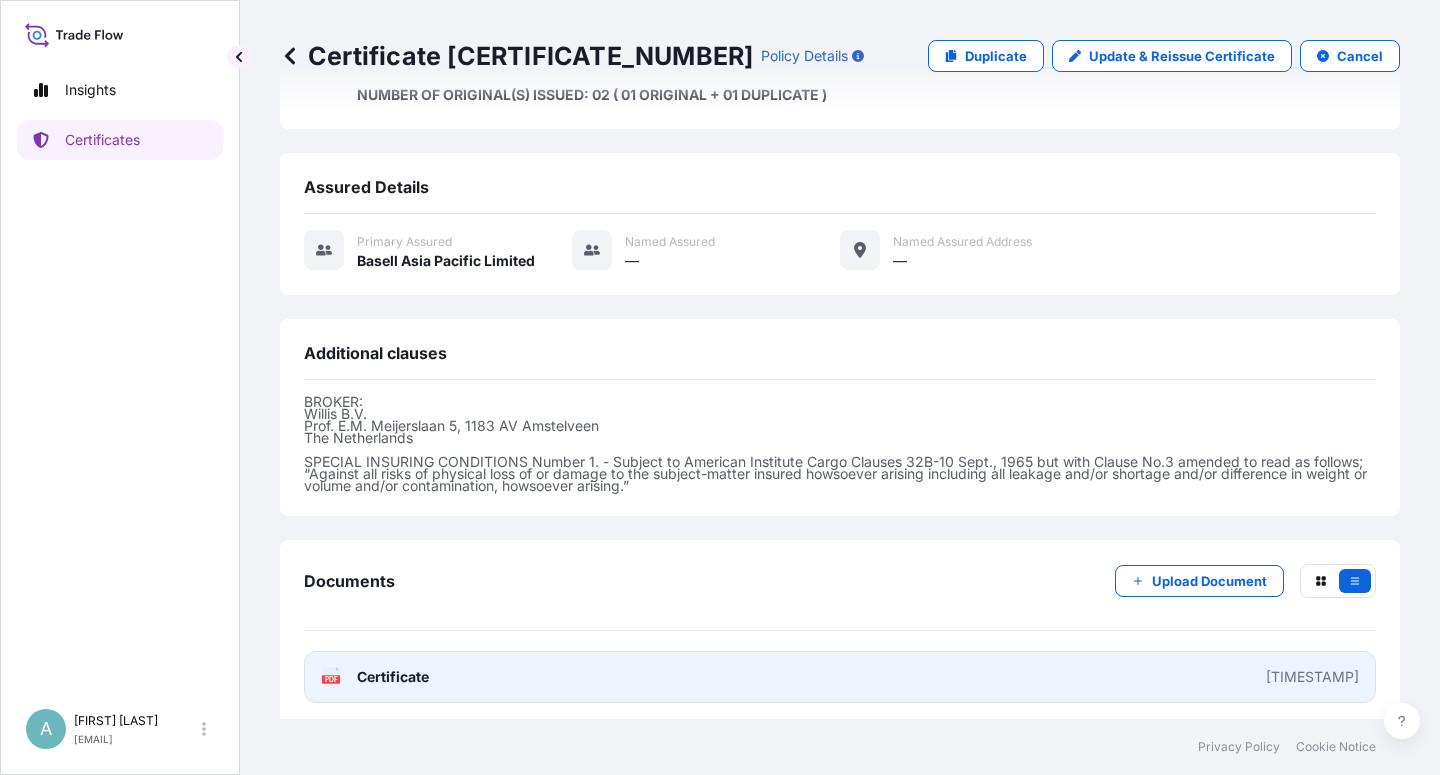scroll, scrollTop: 554, scrollLeft: 0, axis: vertical 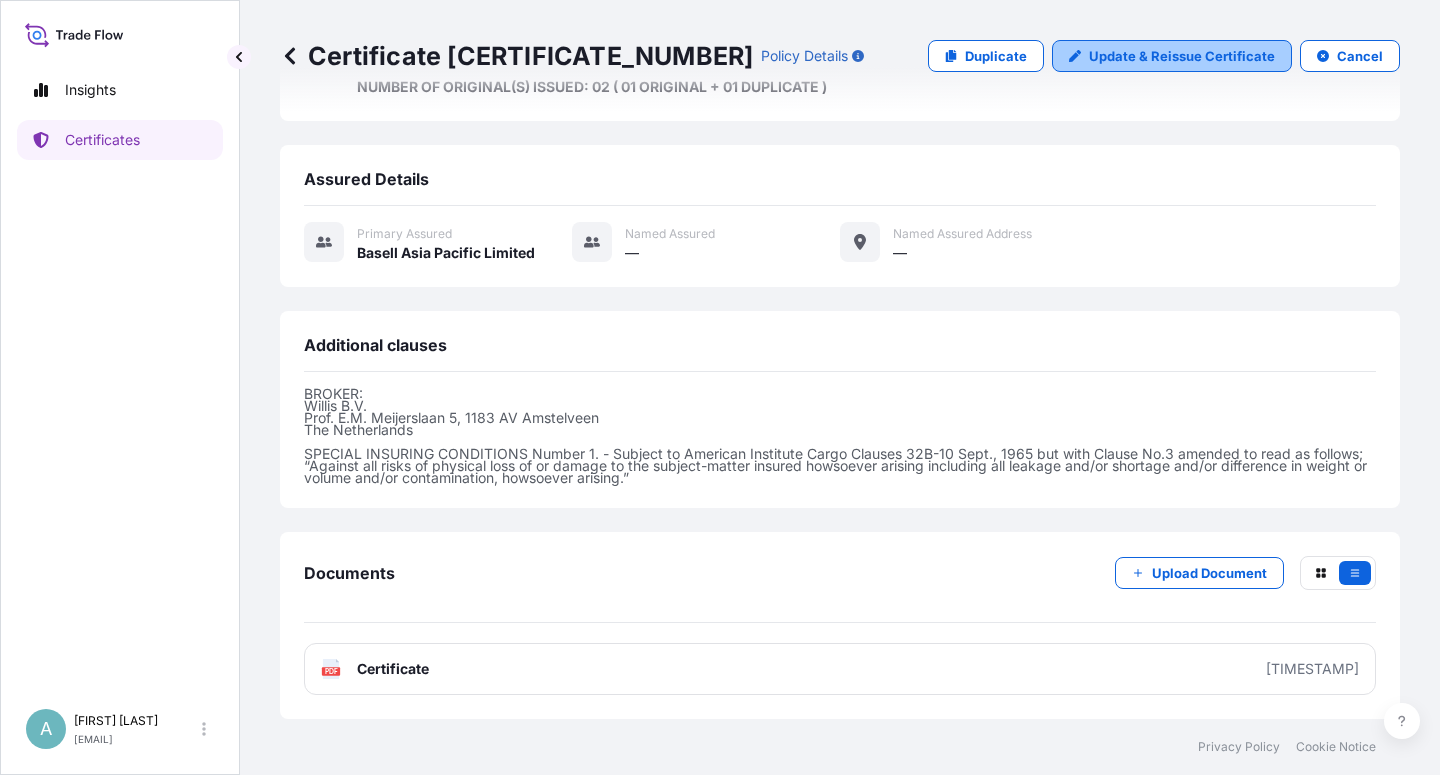 click on "Update & Reissue Certificate" at bounding box center (1182, 56) 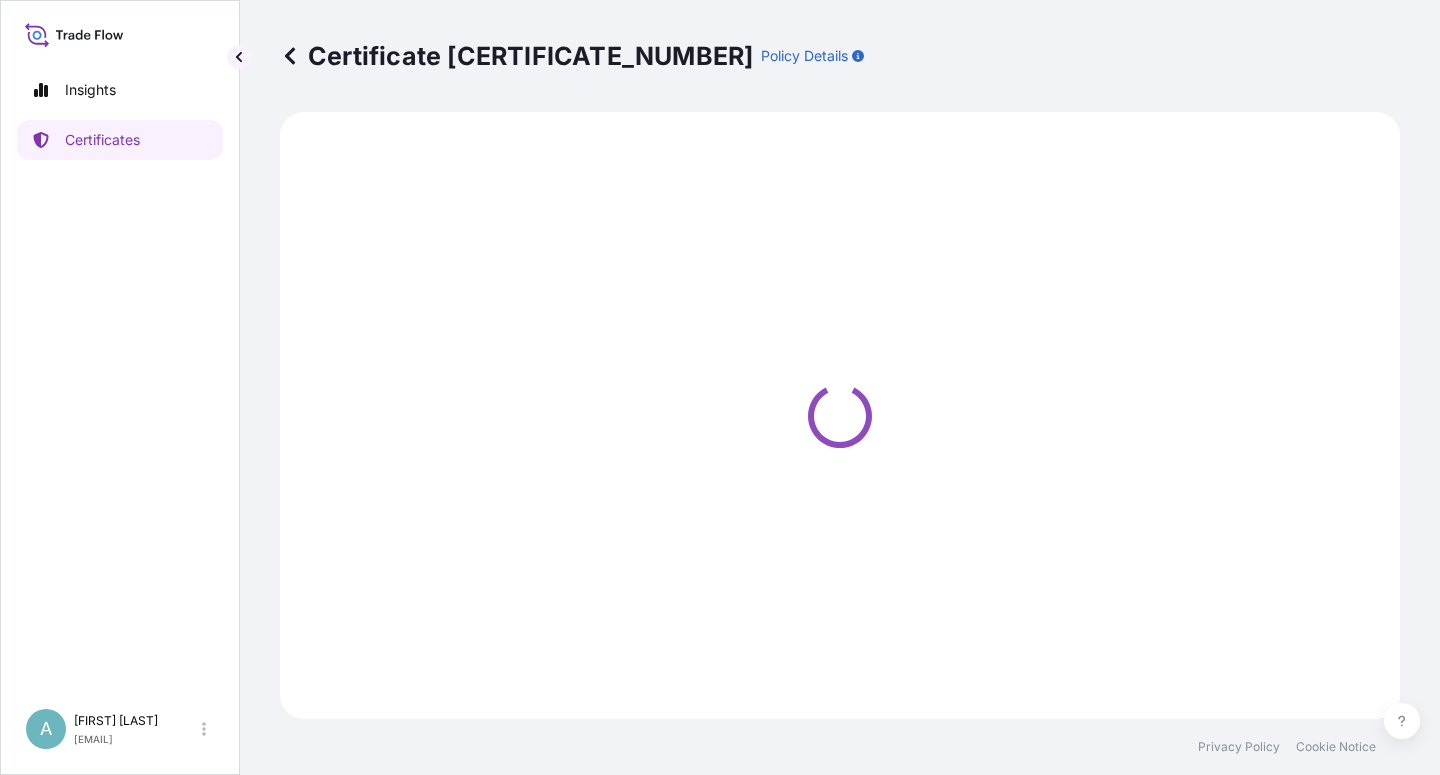 scroll, scrollTop: 0, scrollLeft: 0, axis: both 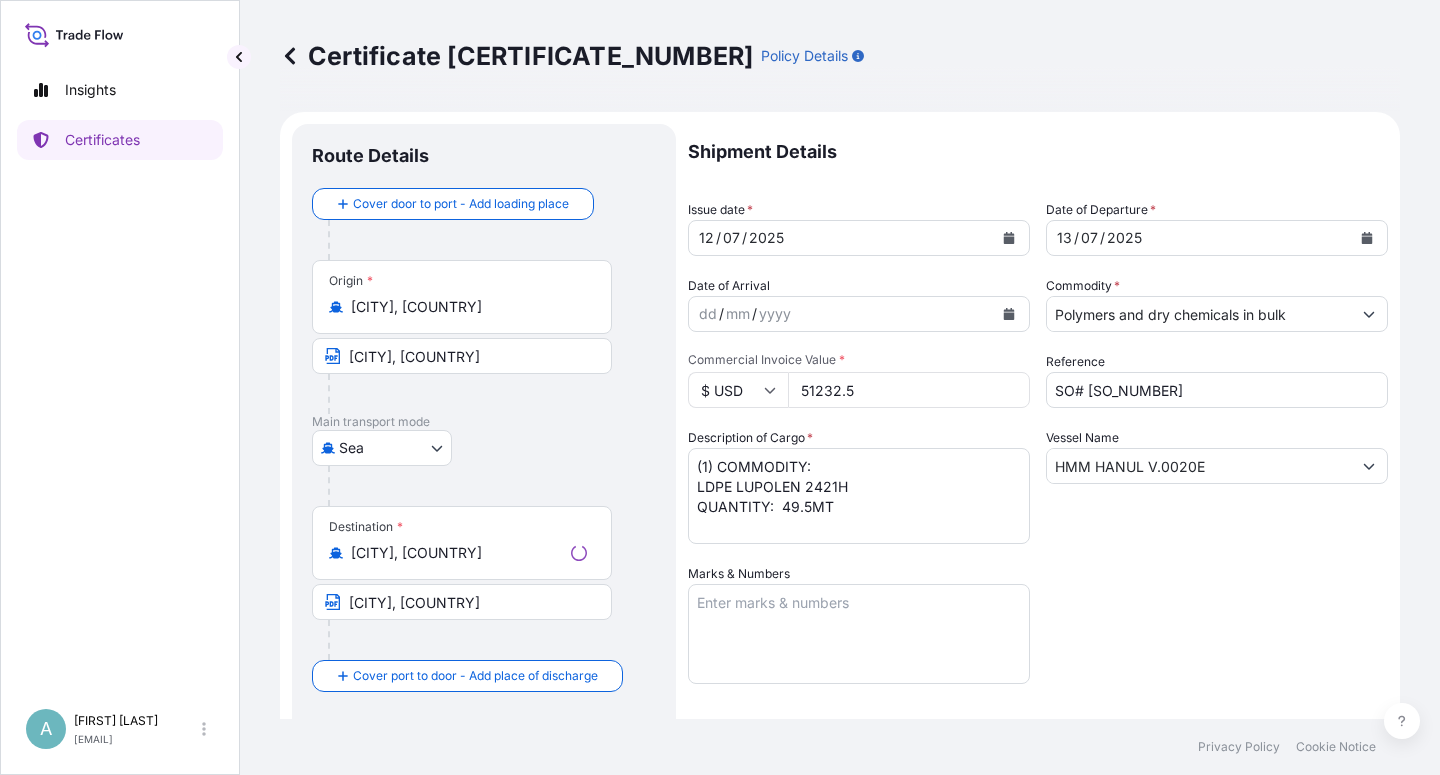 select on "32034" 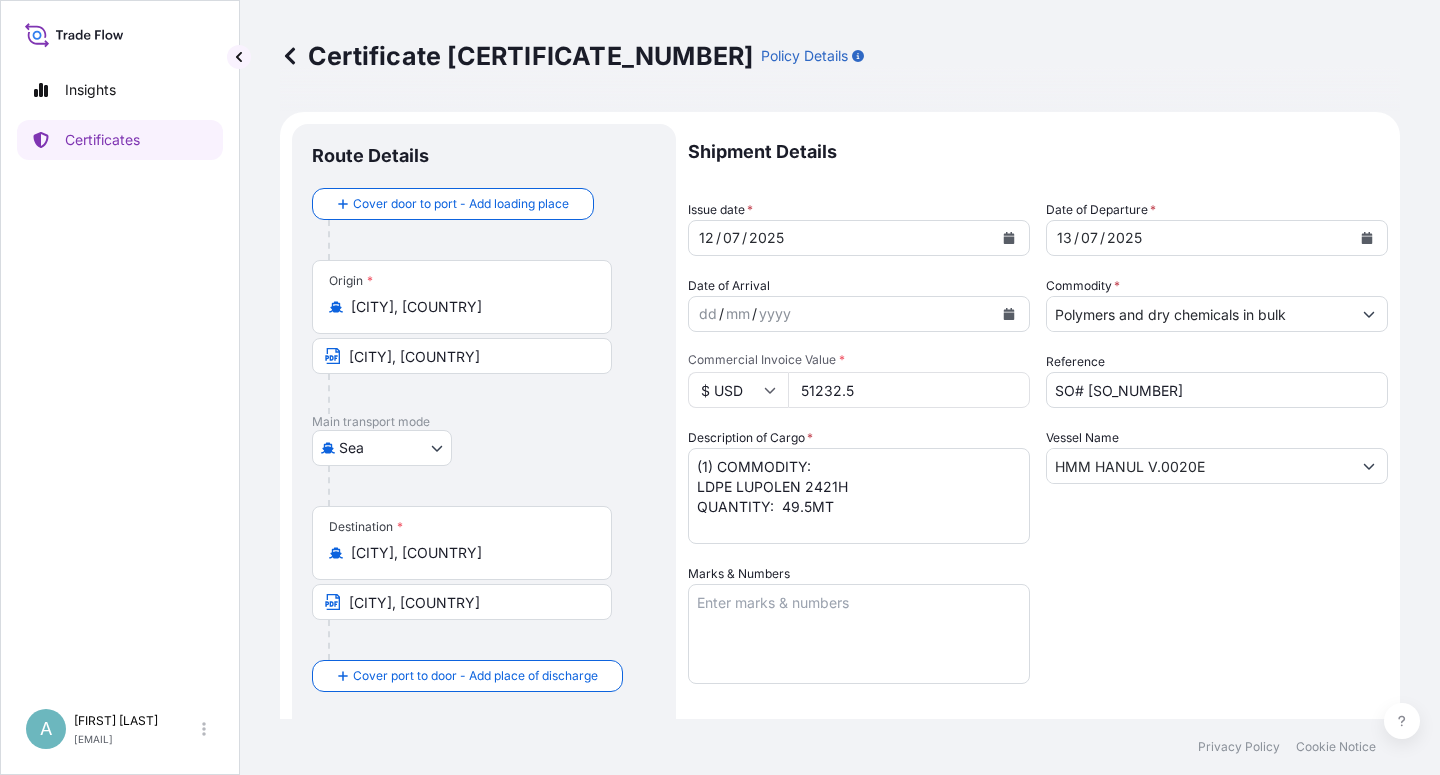 click 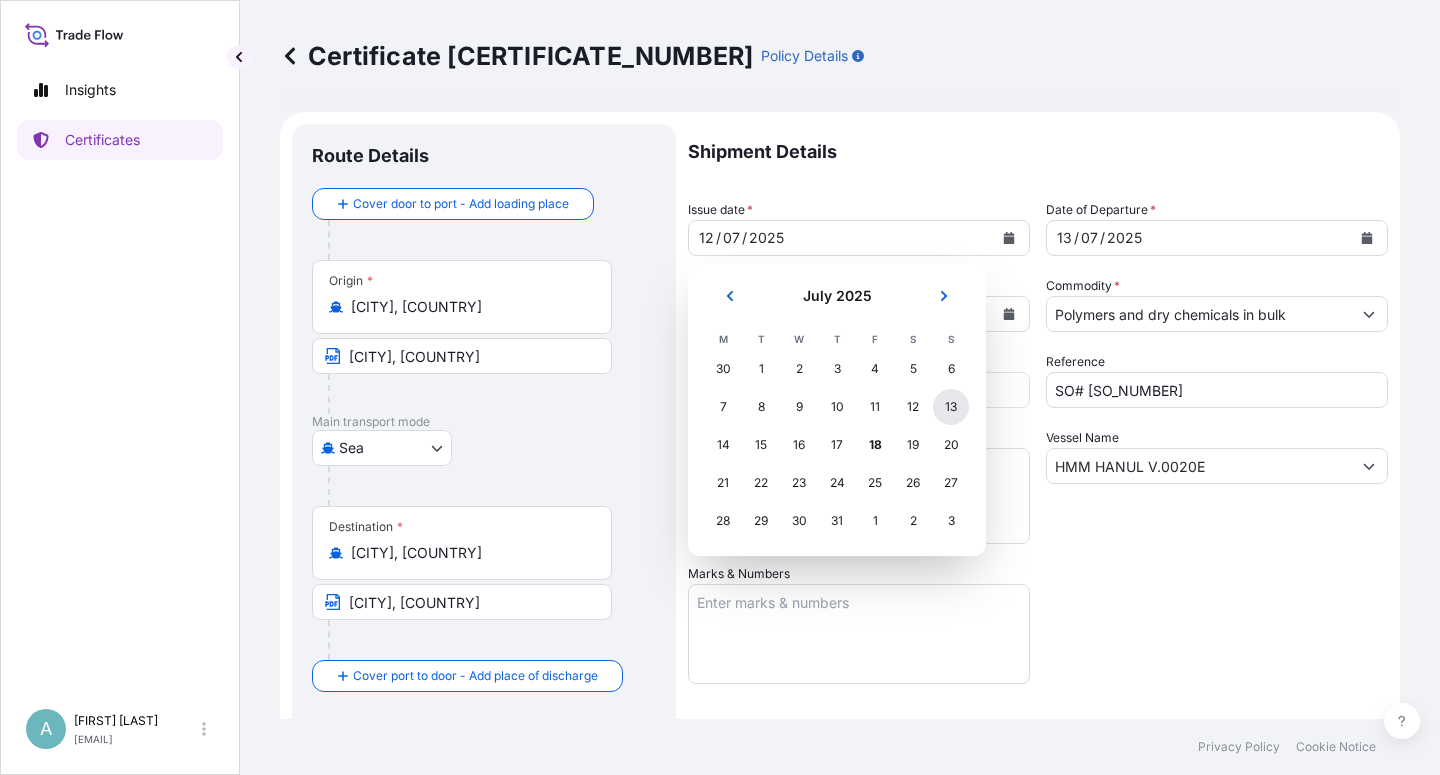 click on "13" at bounding box center [951, 407] 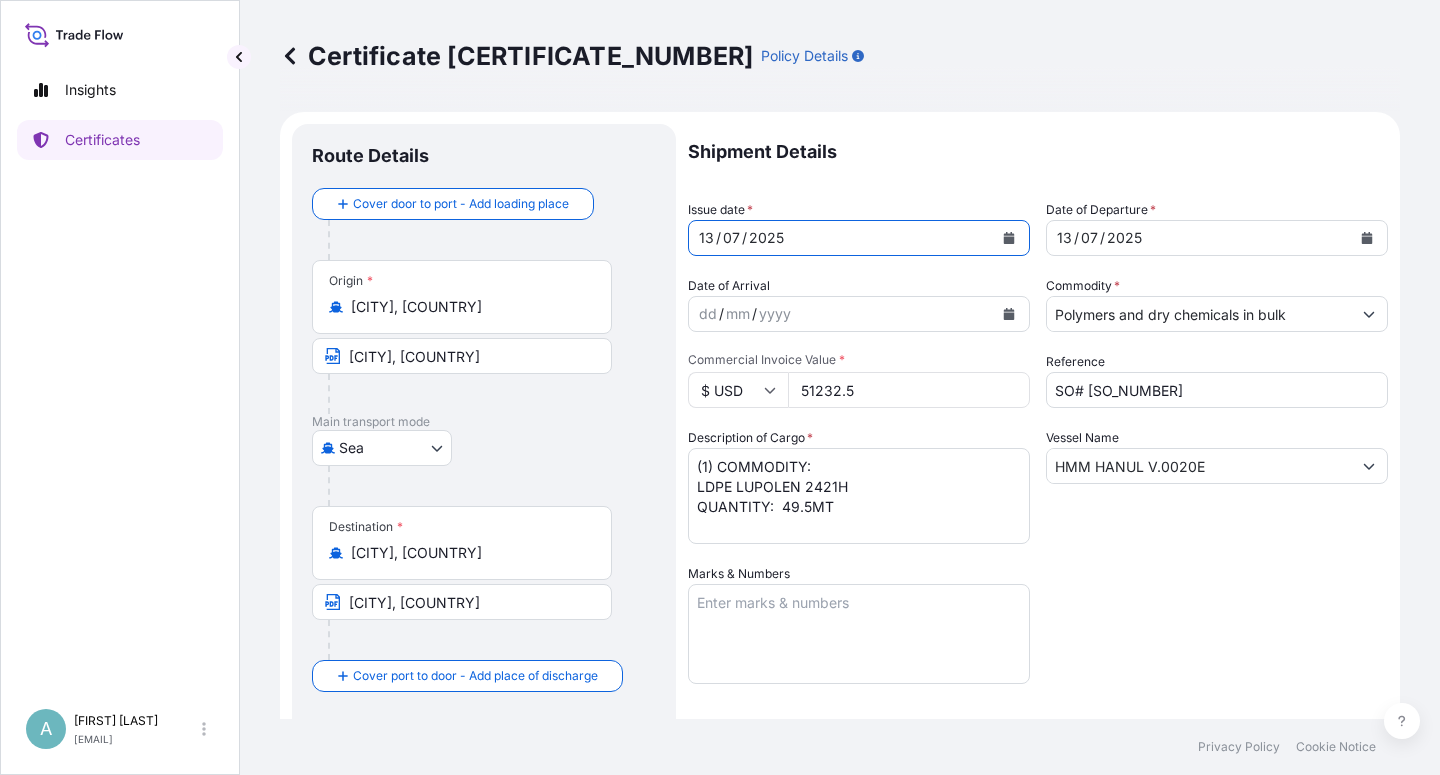 click 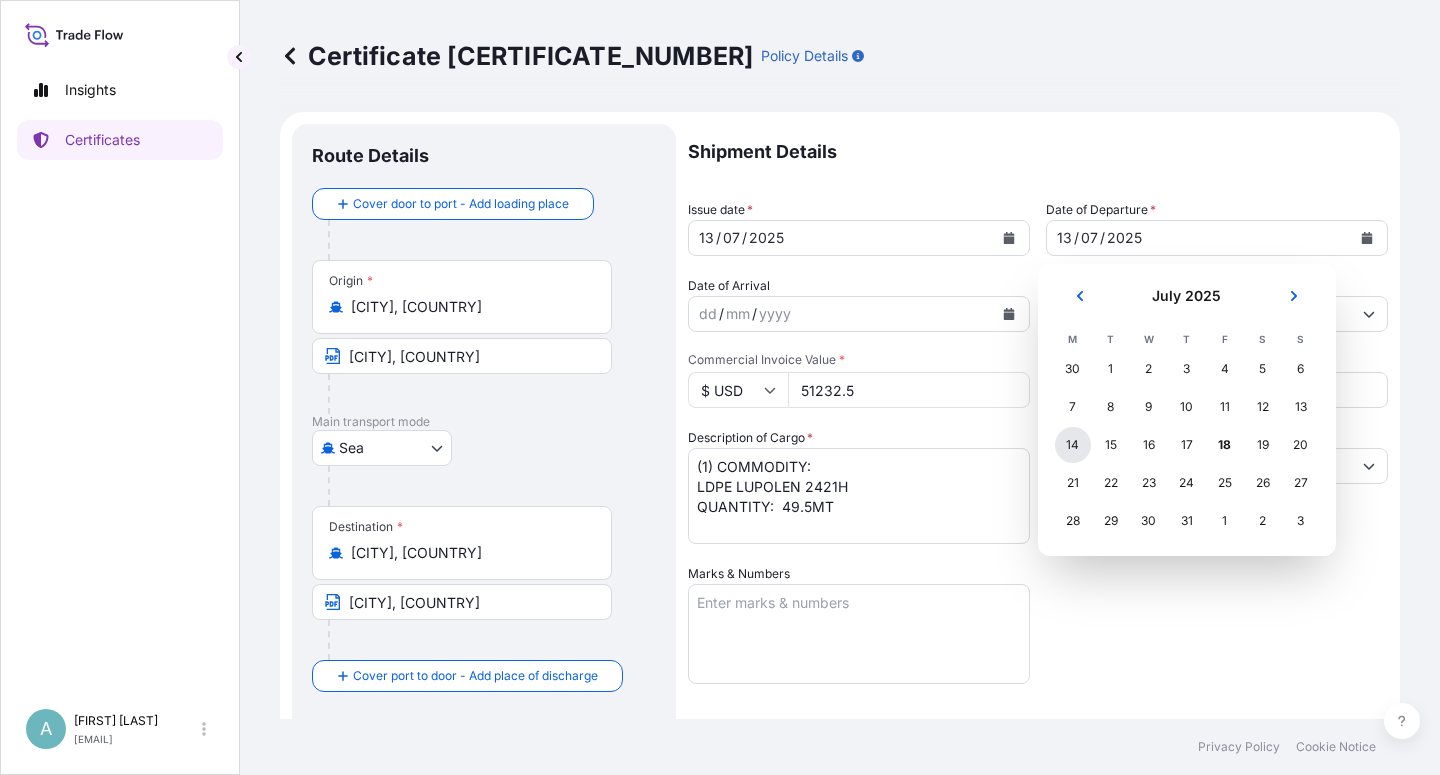 click on "14" at bounding box center [1073, 445] 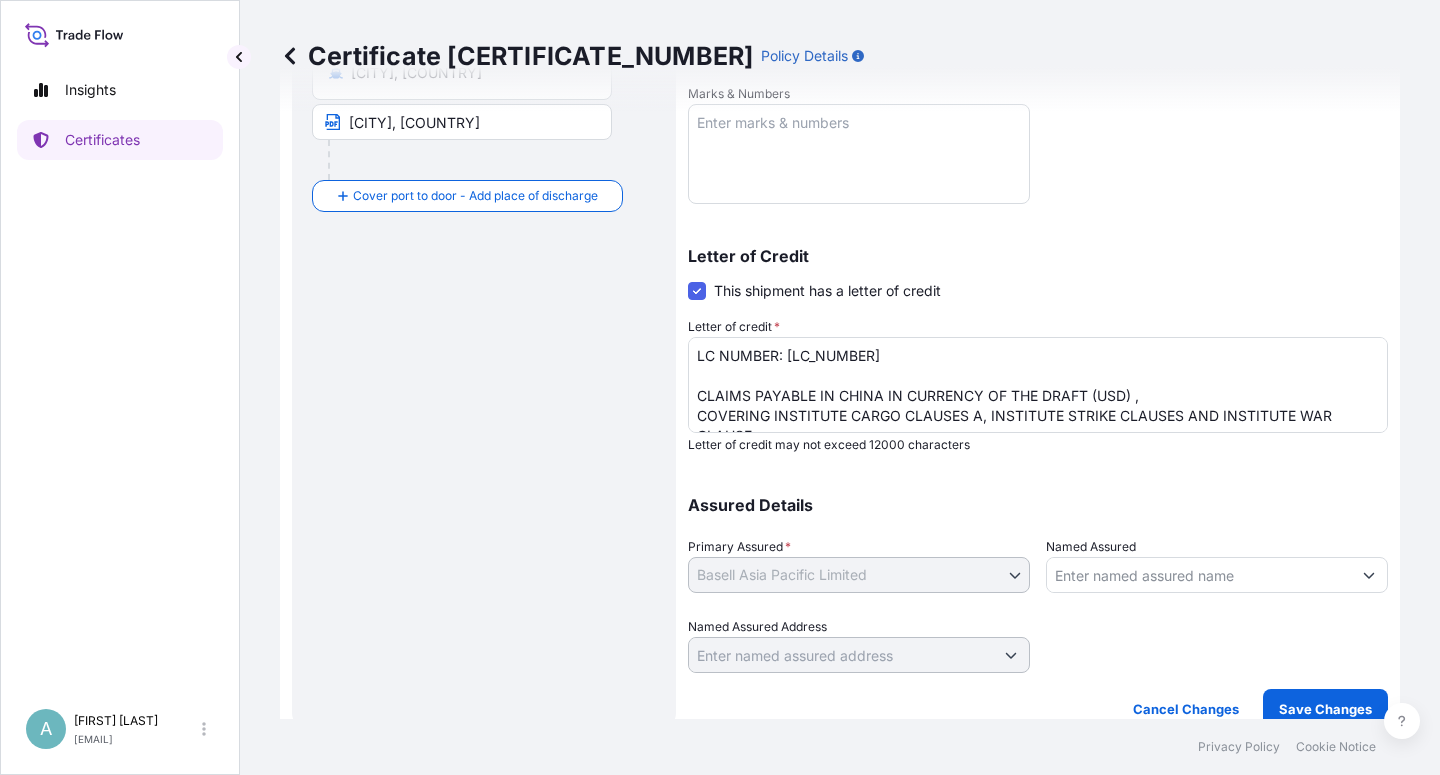 scroll, scrollTop: 490, scrollLeft: 0, axis: vertical 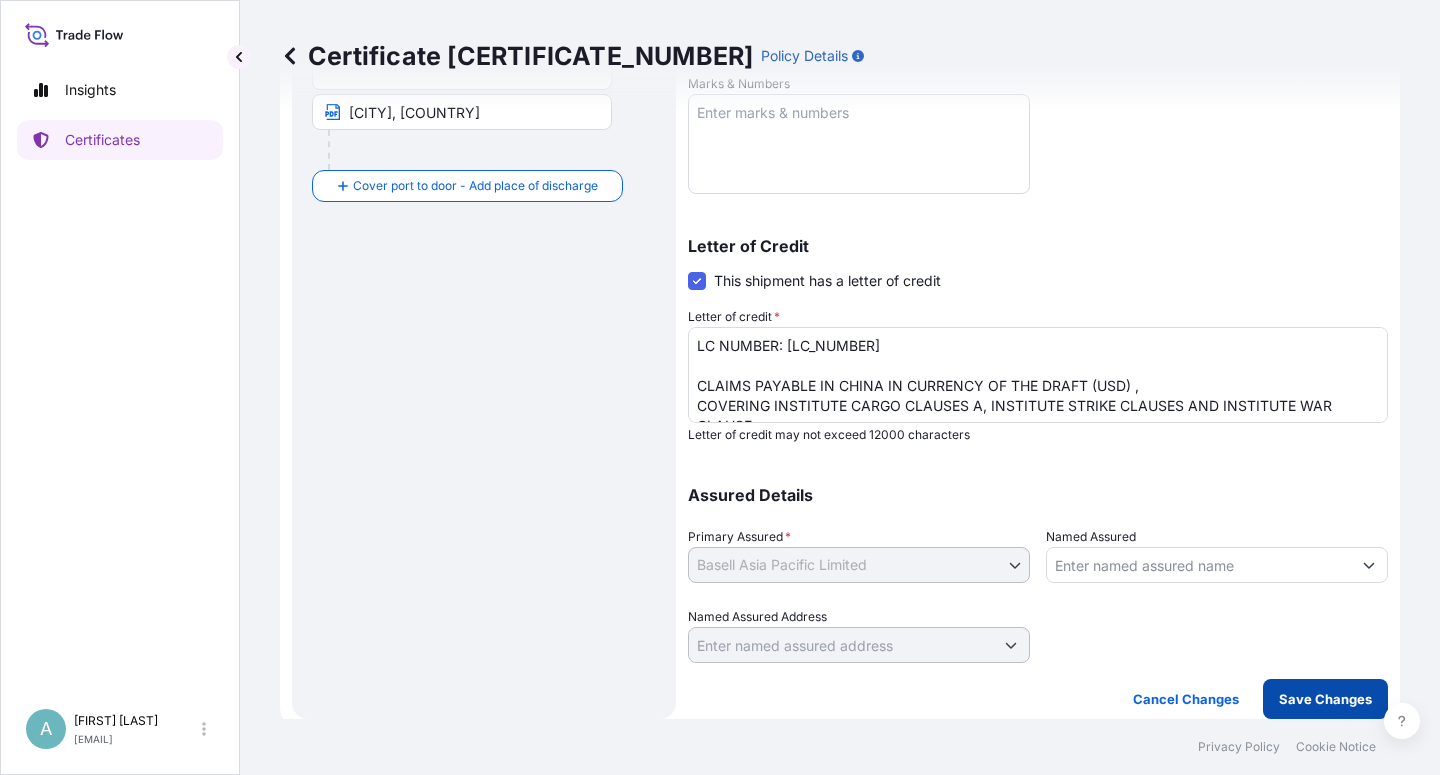 click on "Save Changes" at bounding box center (1325, 699) 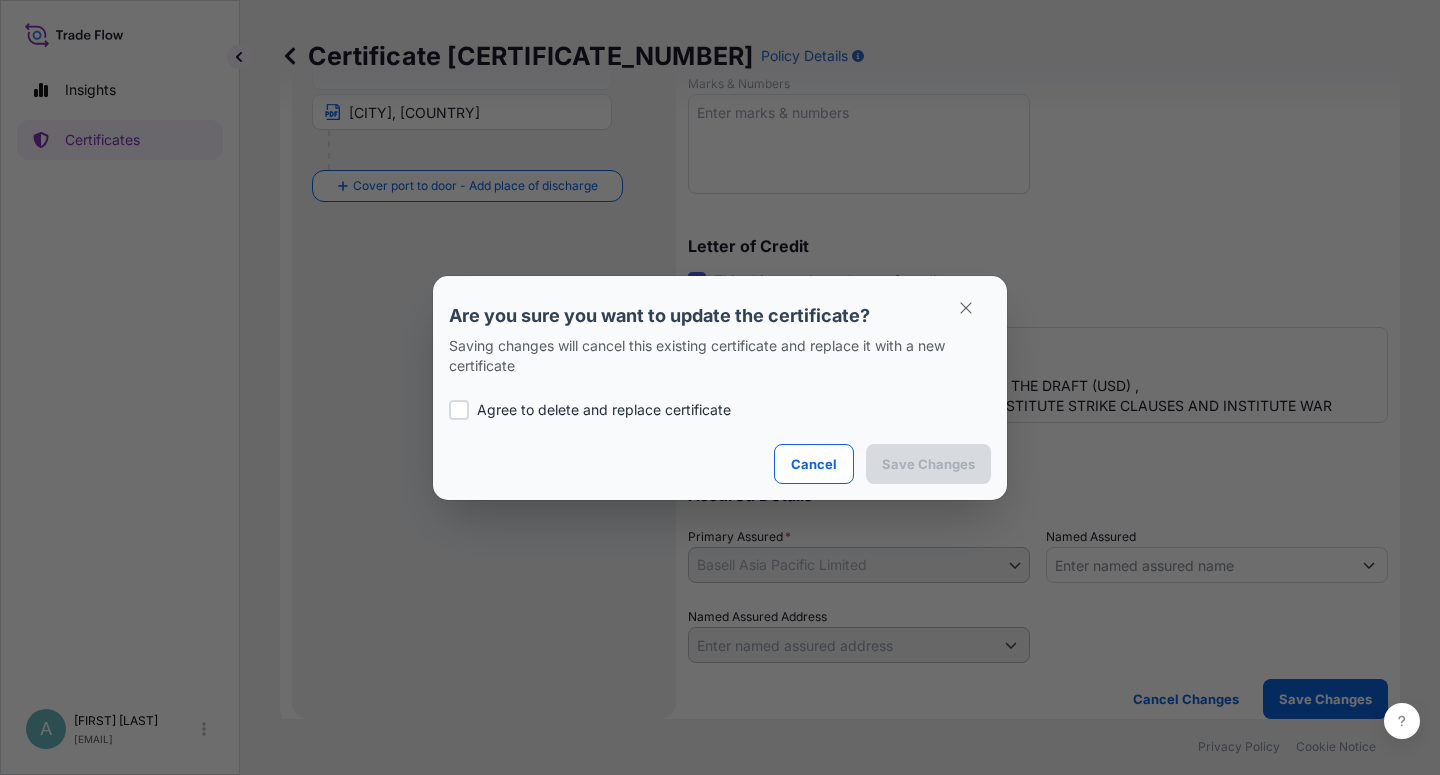 click at bounding box center (459, 410) 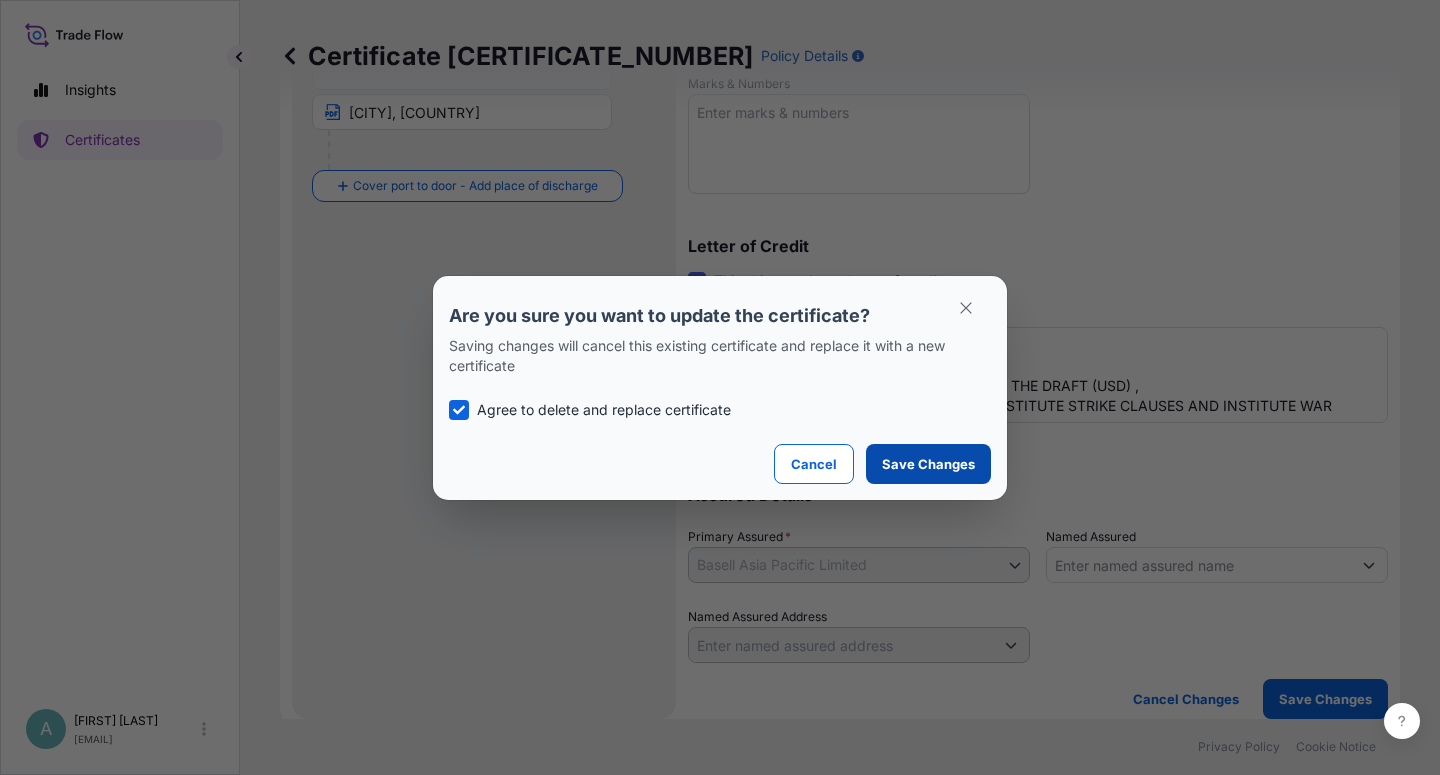 click on "Save Changes" at bounding box center (928, 464) 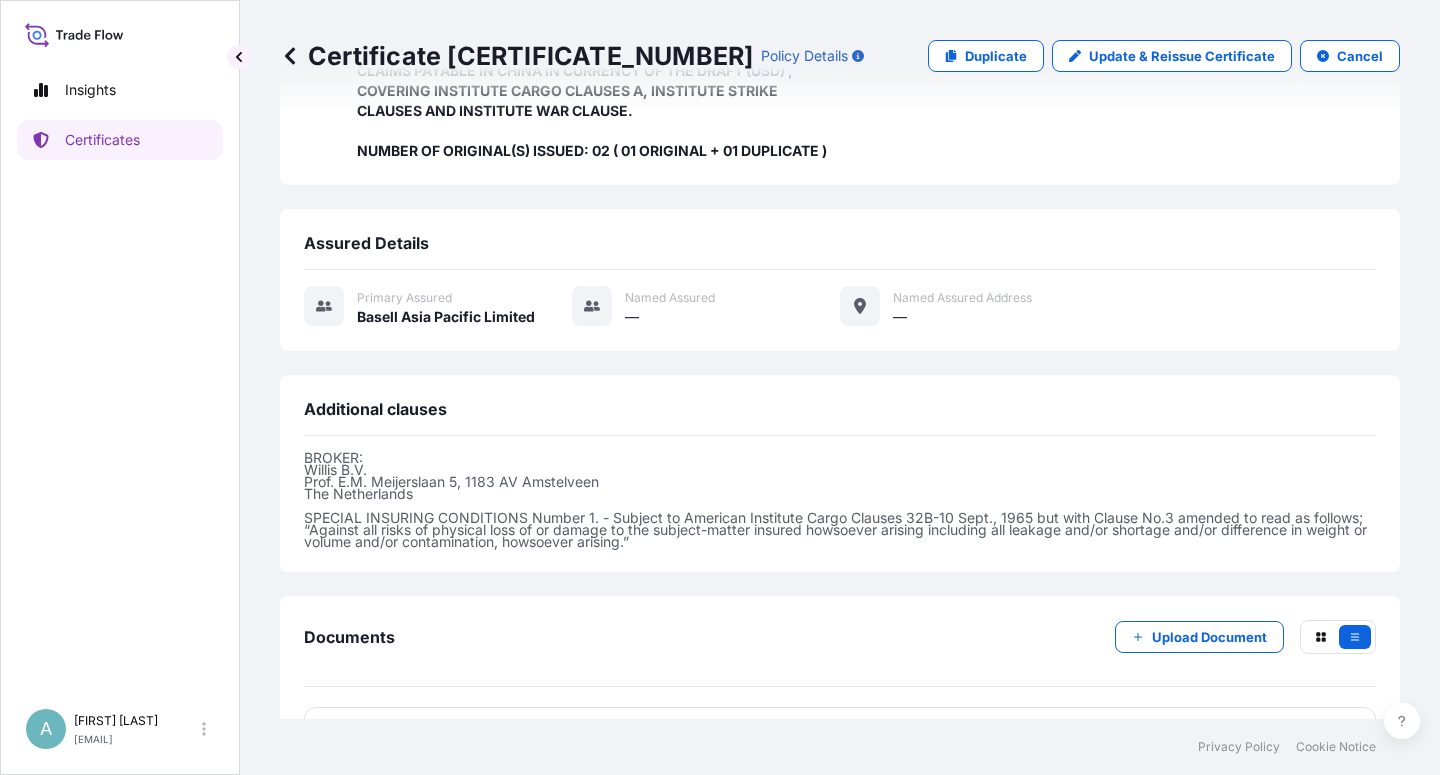 scroll, scrollTop: 554, scrollLeft: 0, axis: vertical 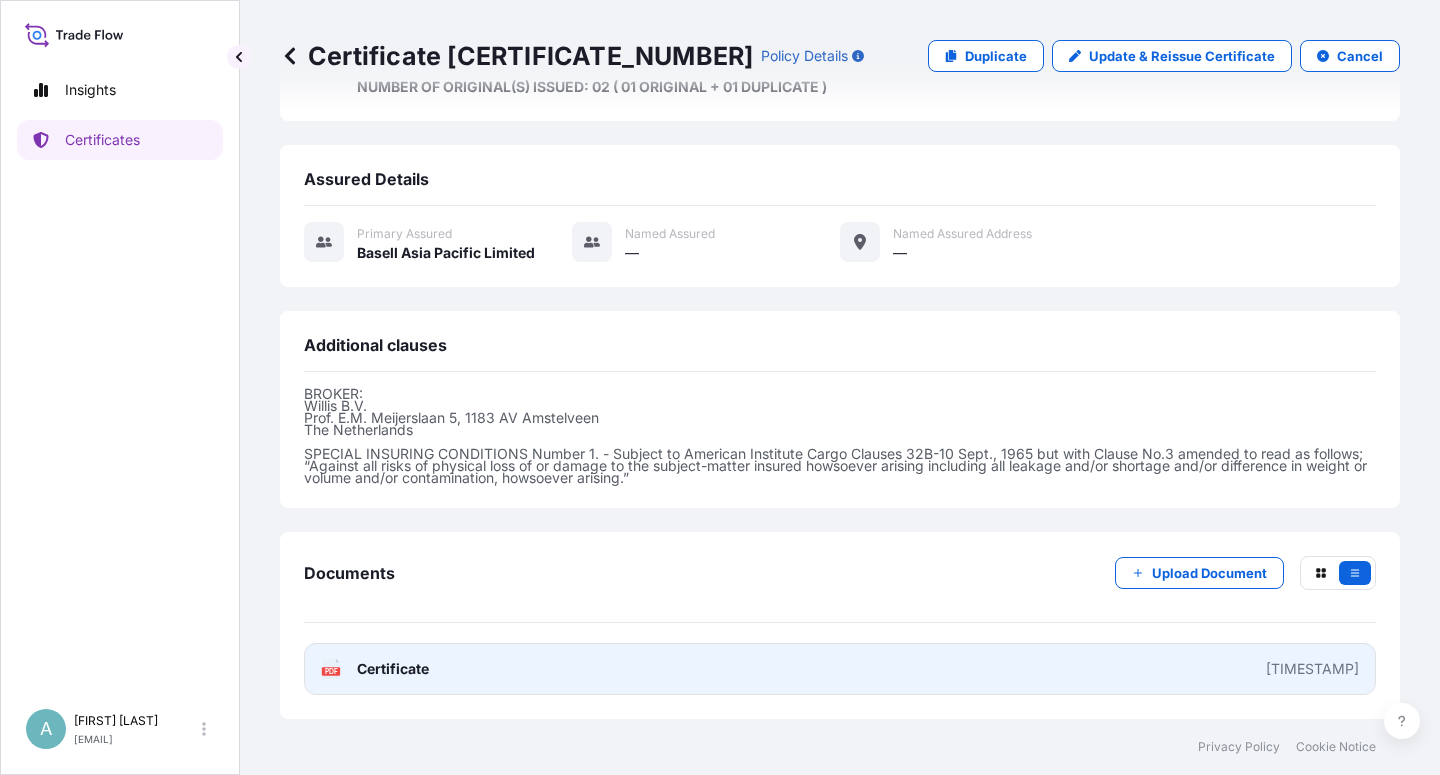click on "Certificate" at bounding box center [393, 669] 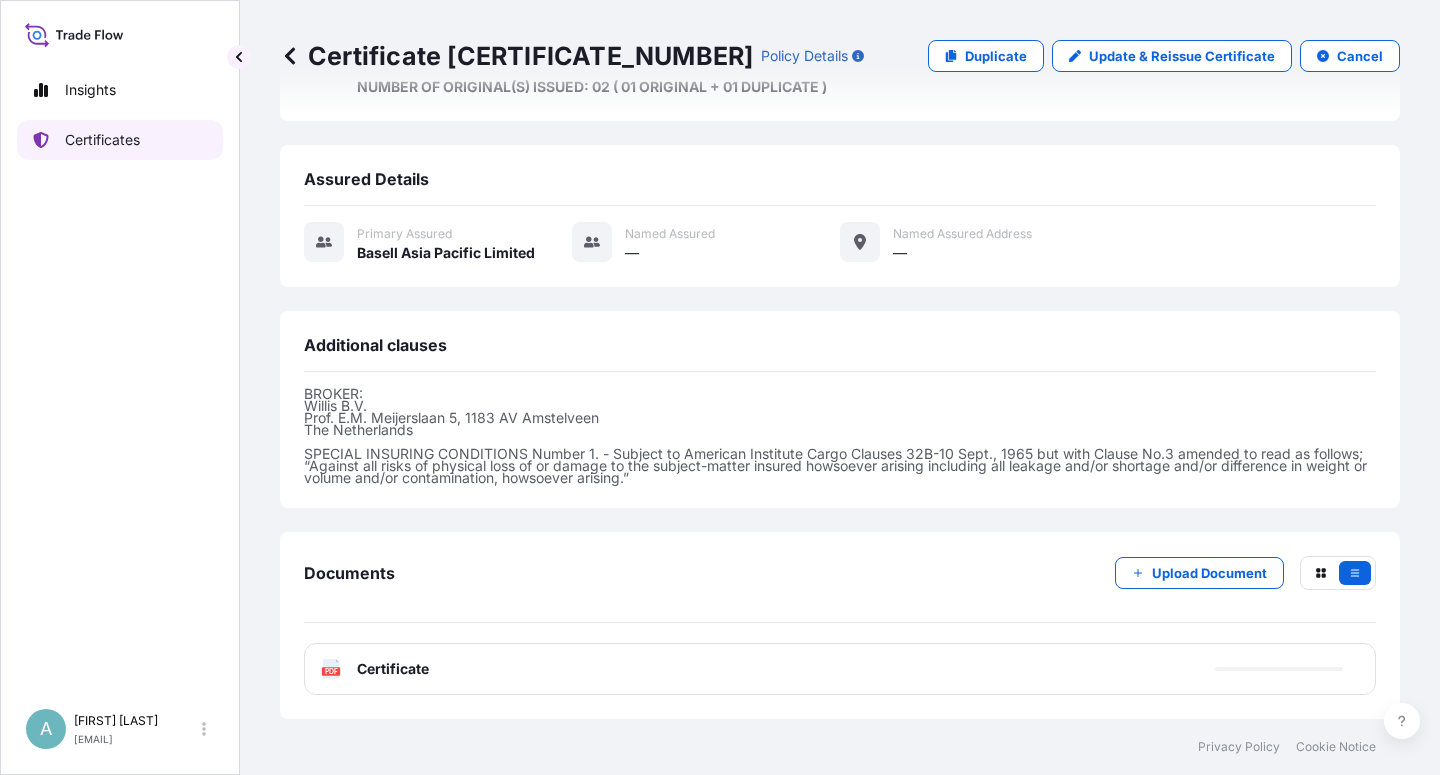click on "Certificates" at bounding box center [102, 140] 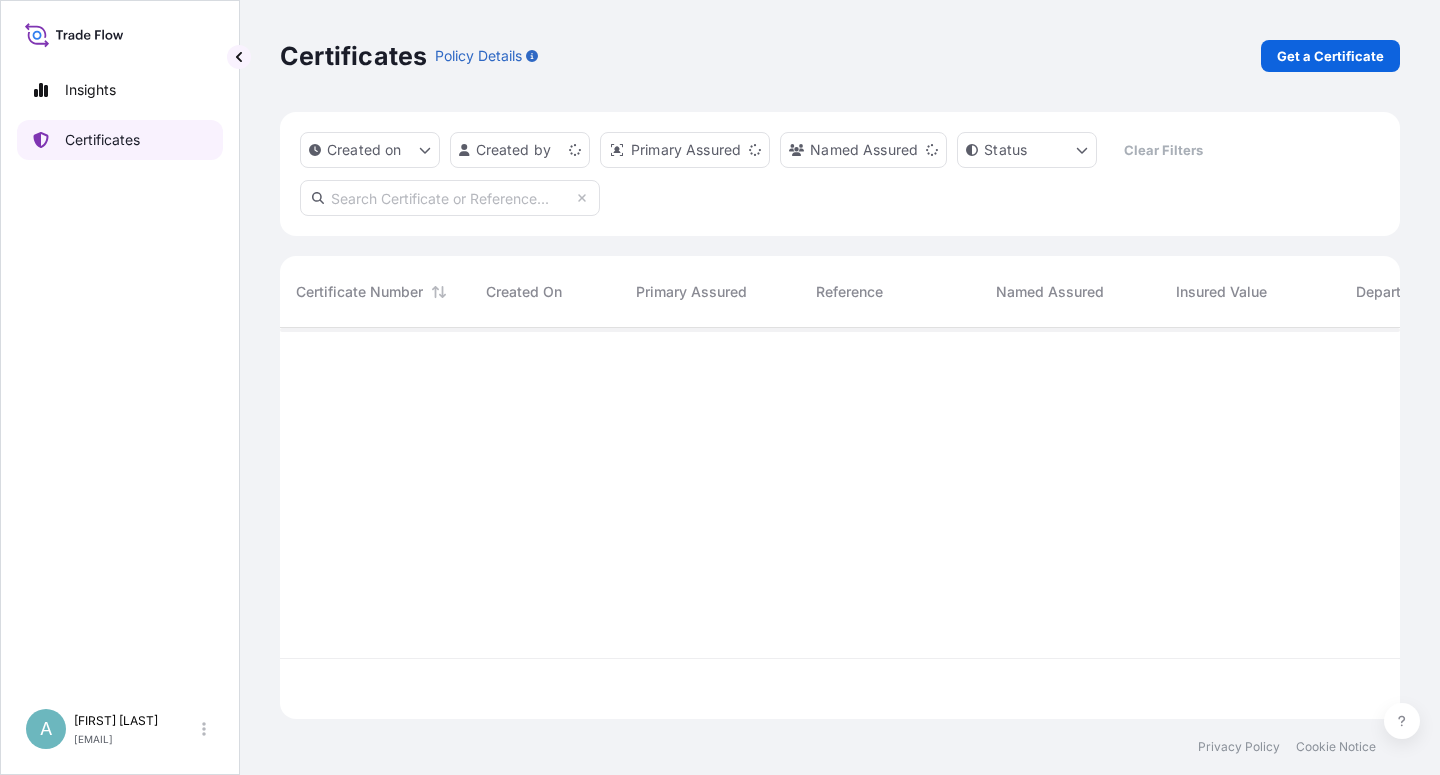 scroll, scrollTop: 0, scrollLeft: 0, axis: both 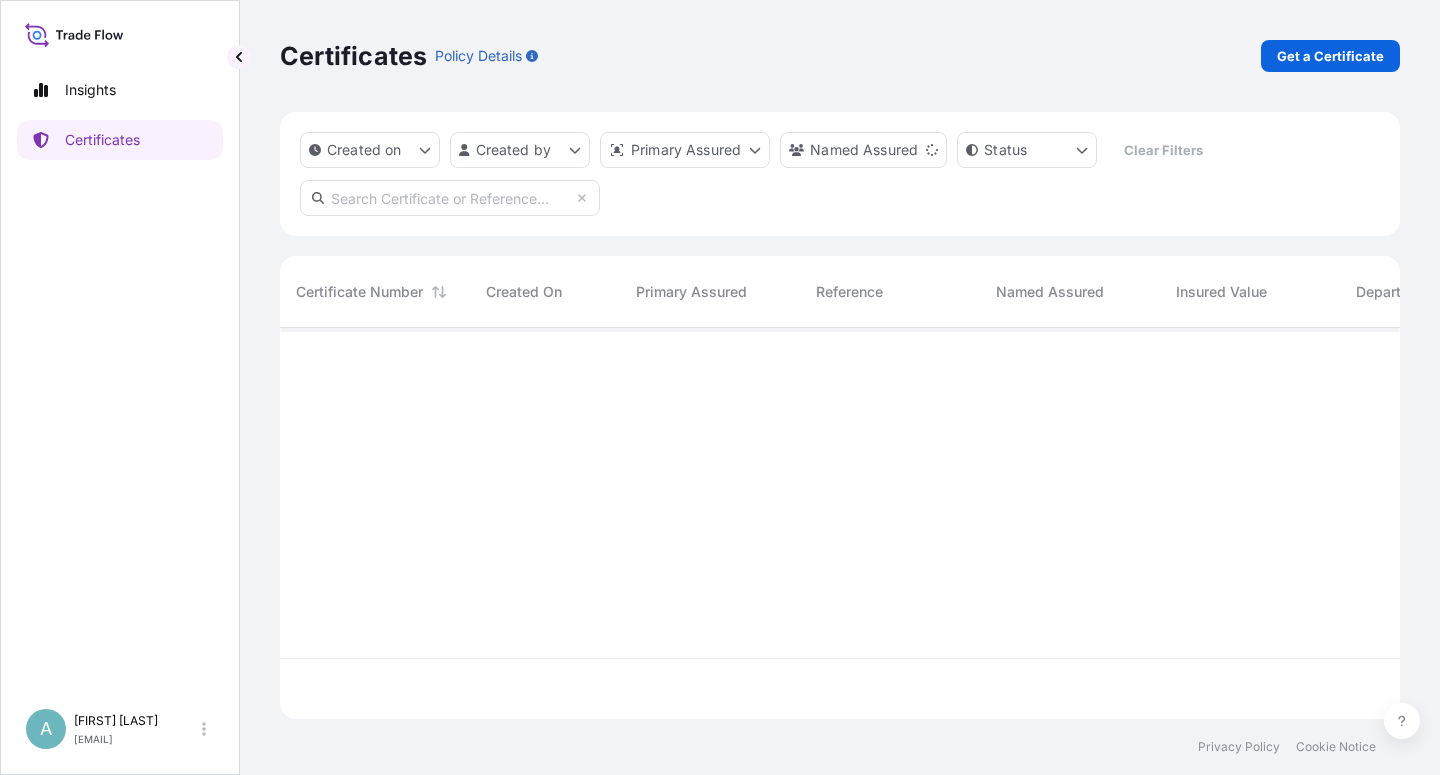 click at bounding box center [450, 198] 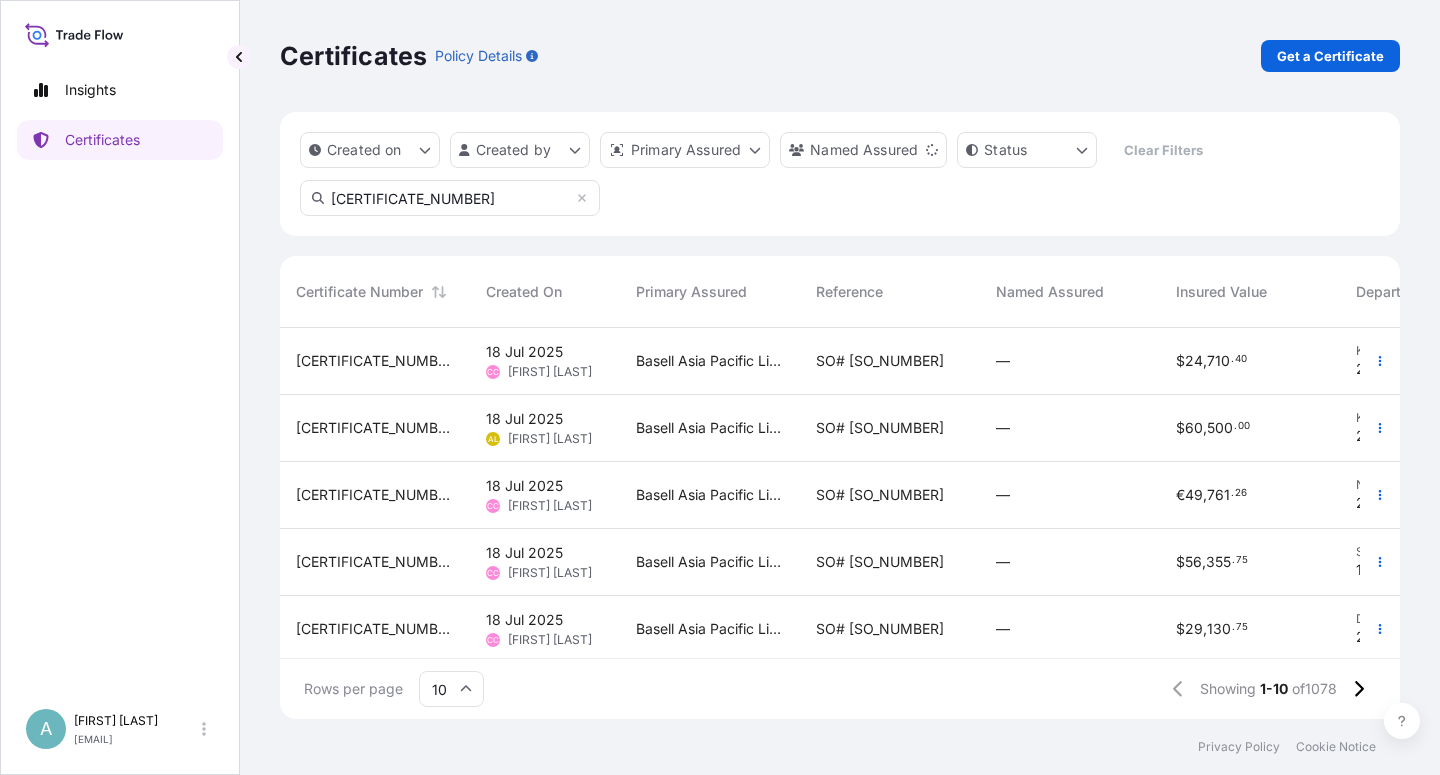 type on "[CERTIFICATE_NUMBER]" 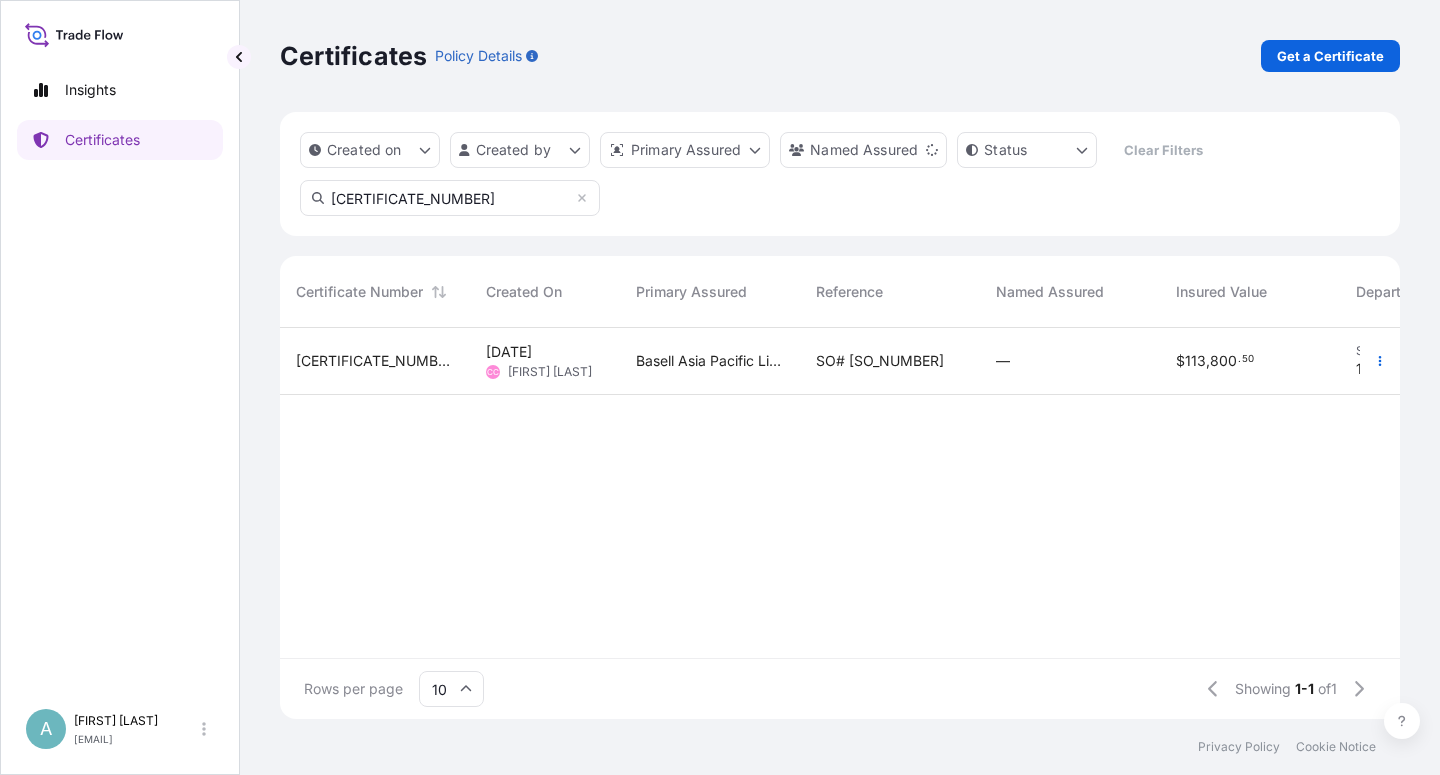 click on "SO# [SO_NUMBER]" at bounding box center [880, 361] 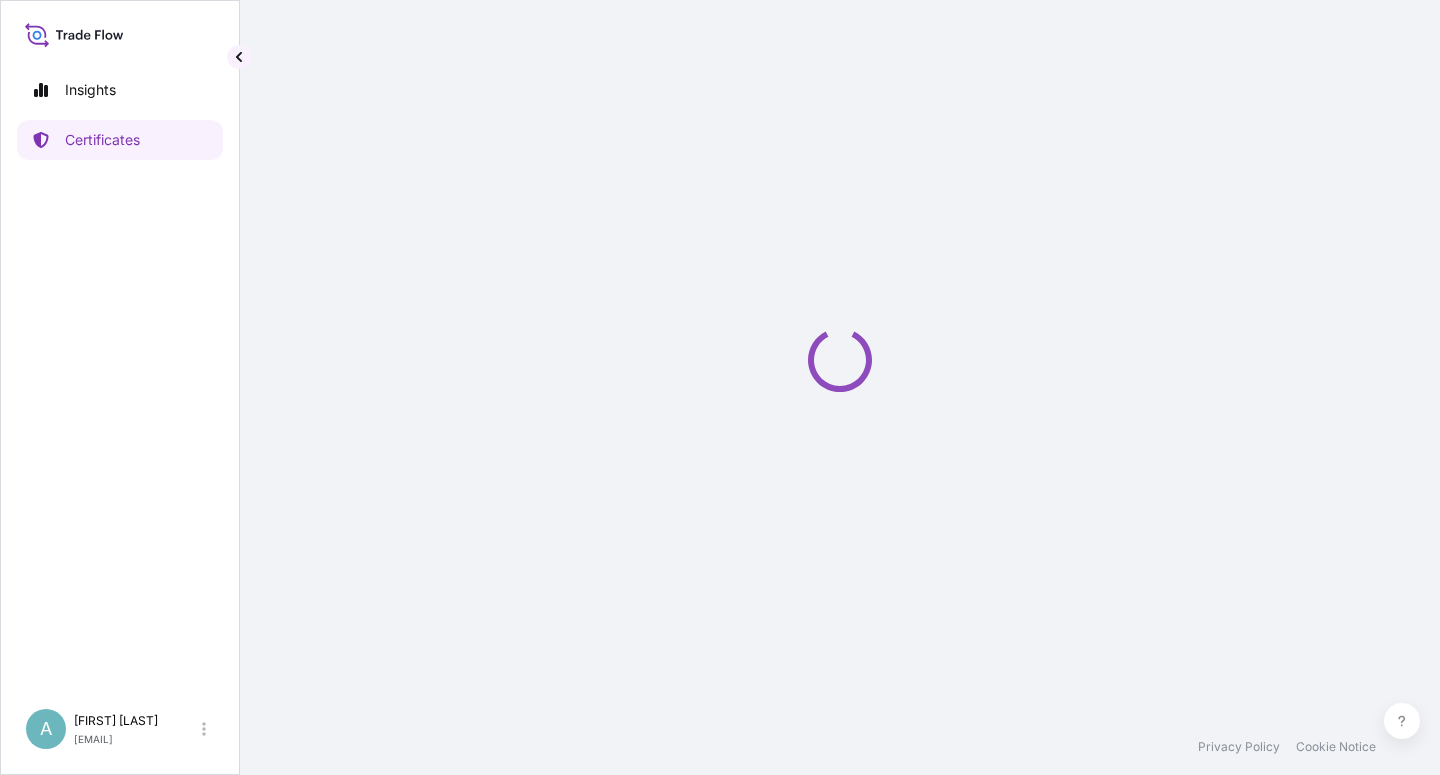 click 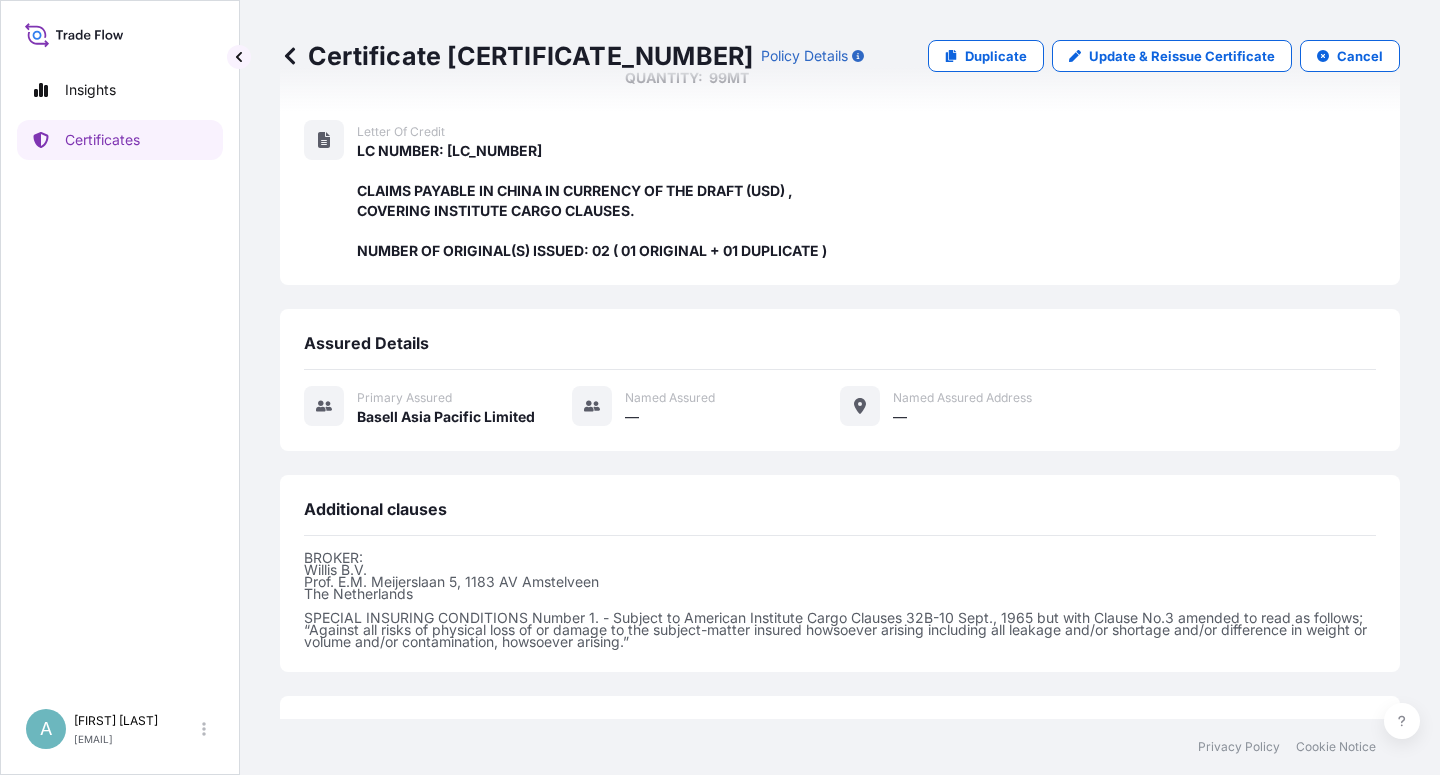 scroll, scrollTop: 534, scrollLeft: 0, axis: vertical 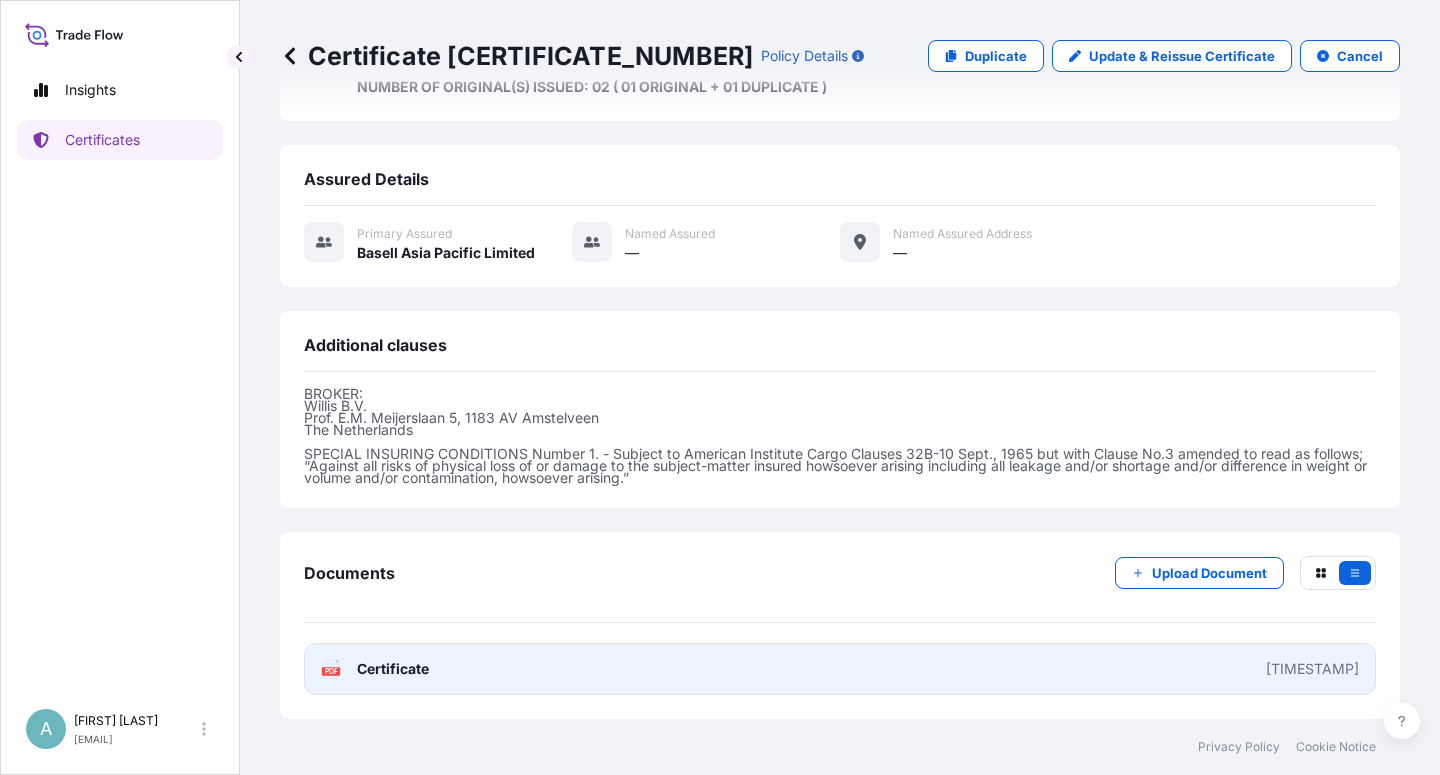 click on "Certificate" at bounding box center [393, 669] 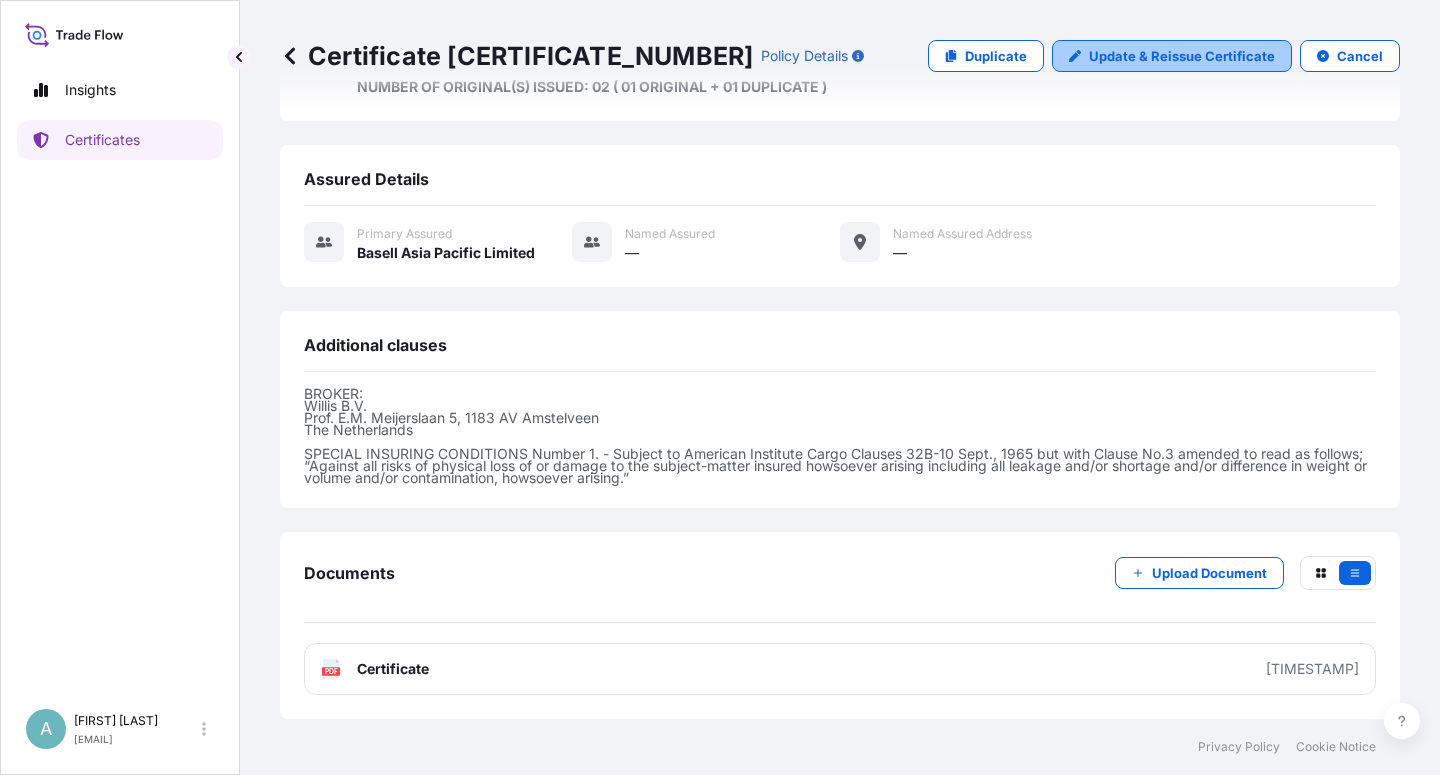 click on "Update & Reissue Certificate" at bounding box center [1182, 56] 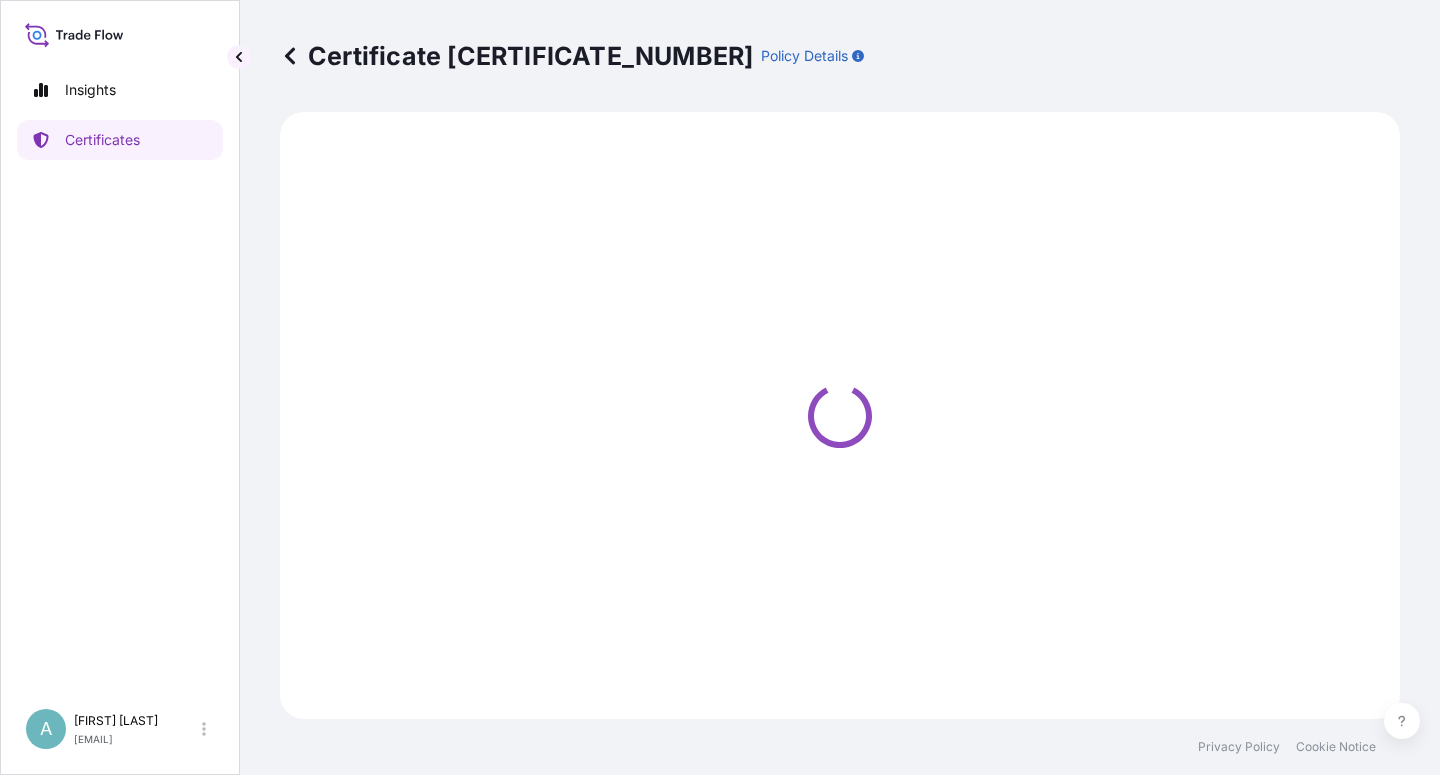 select on "Sea" 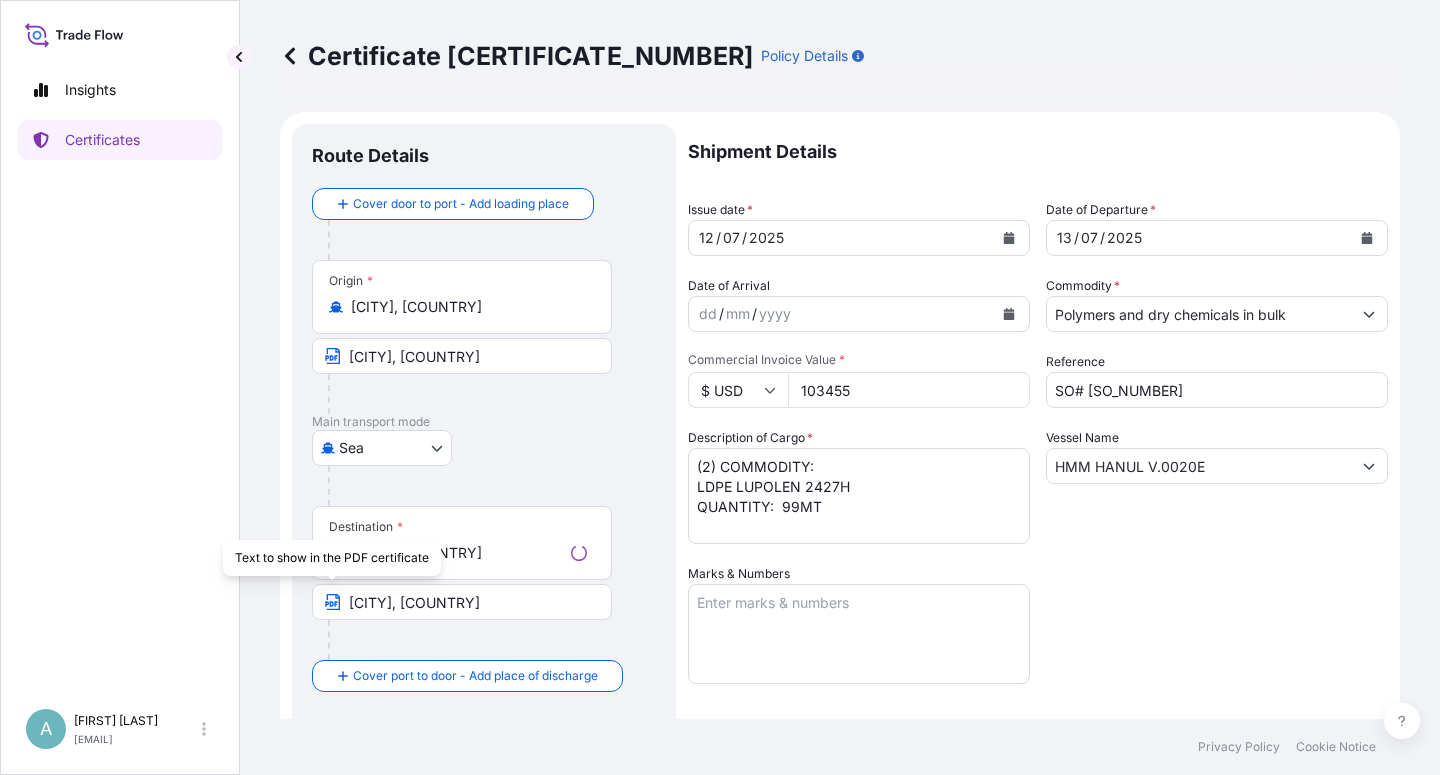 select on "32034" 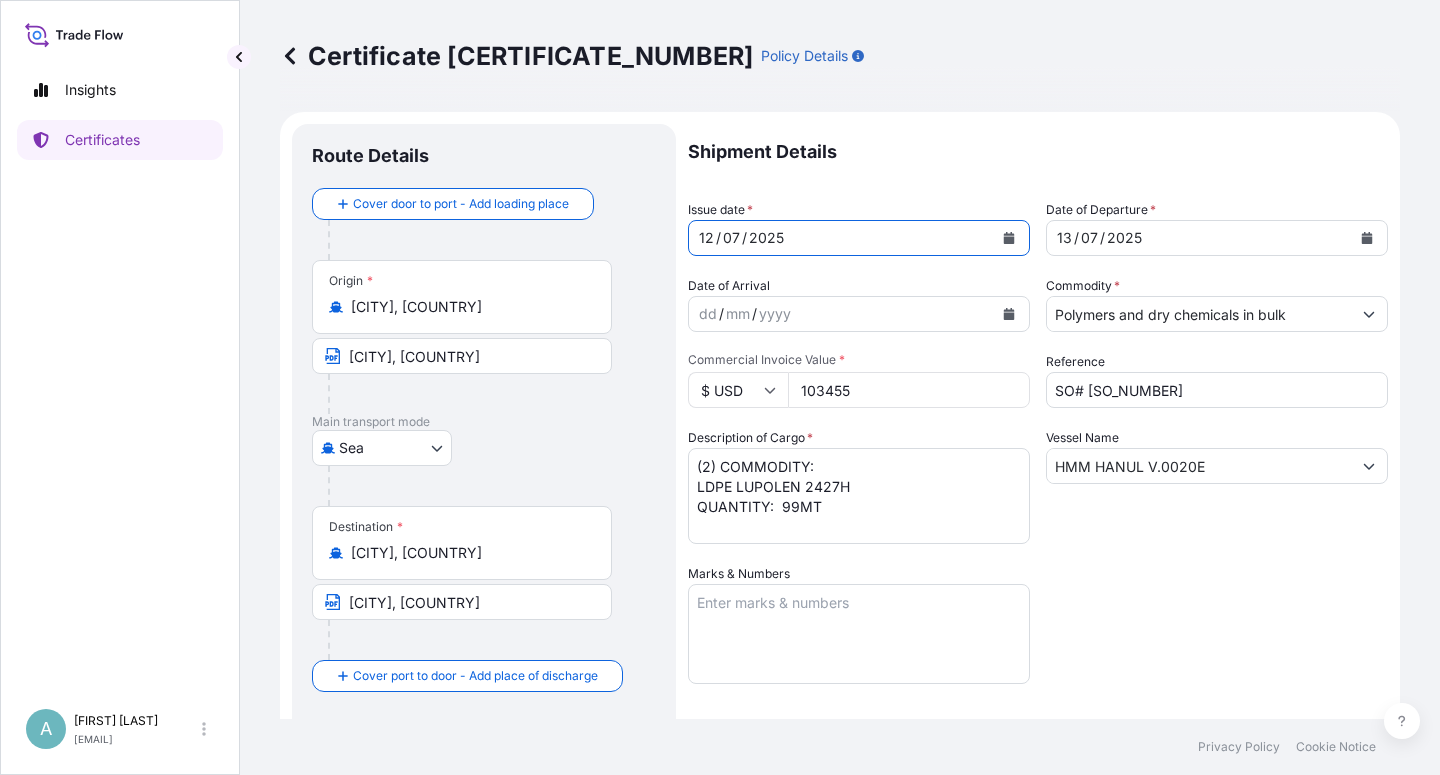 click 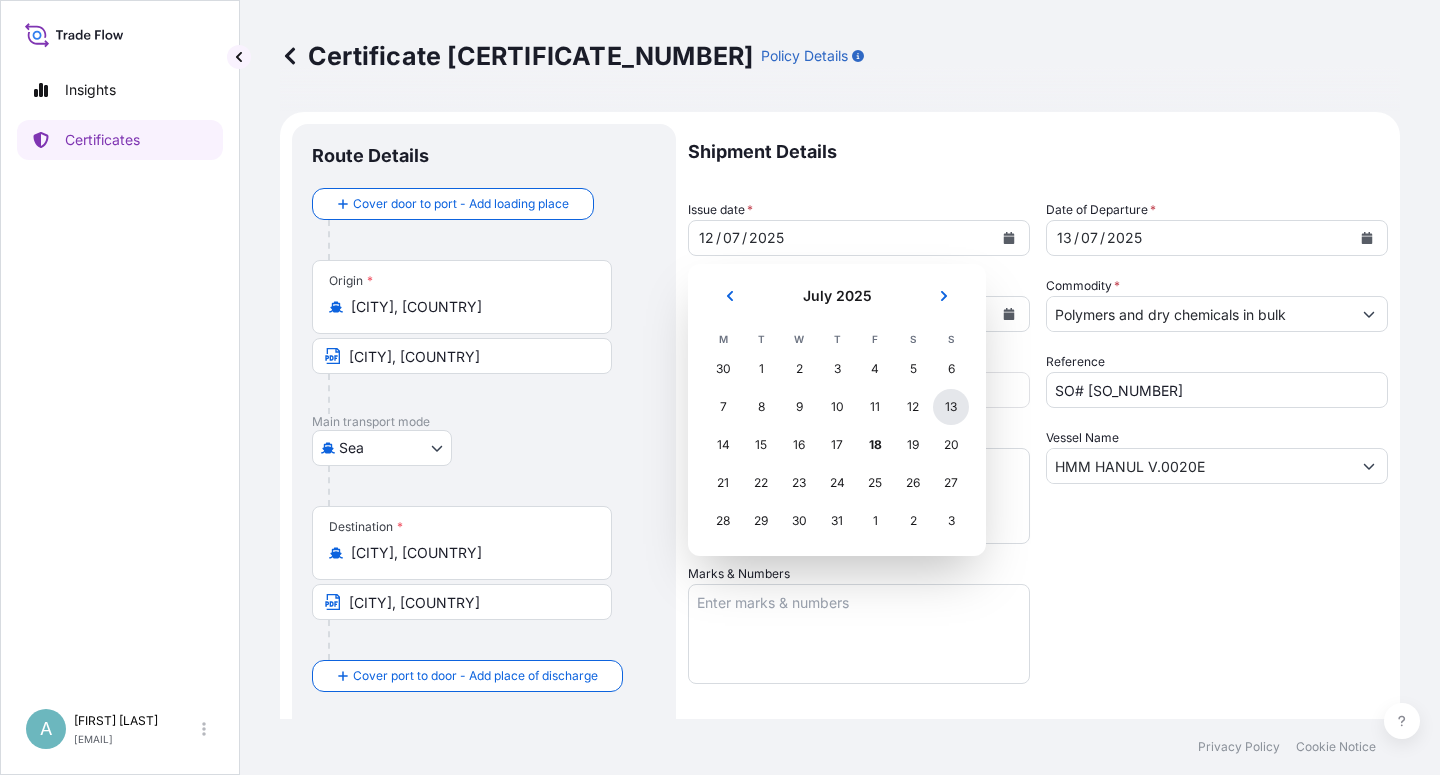 click on "13" at bounding box center [951, 407] 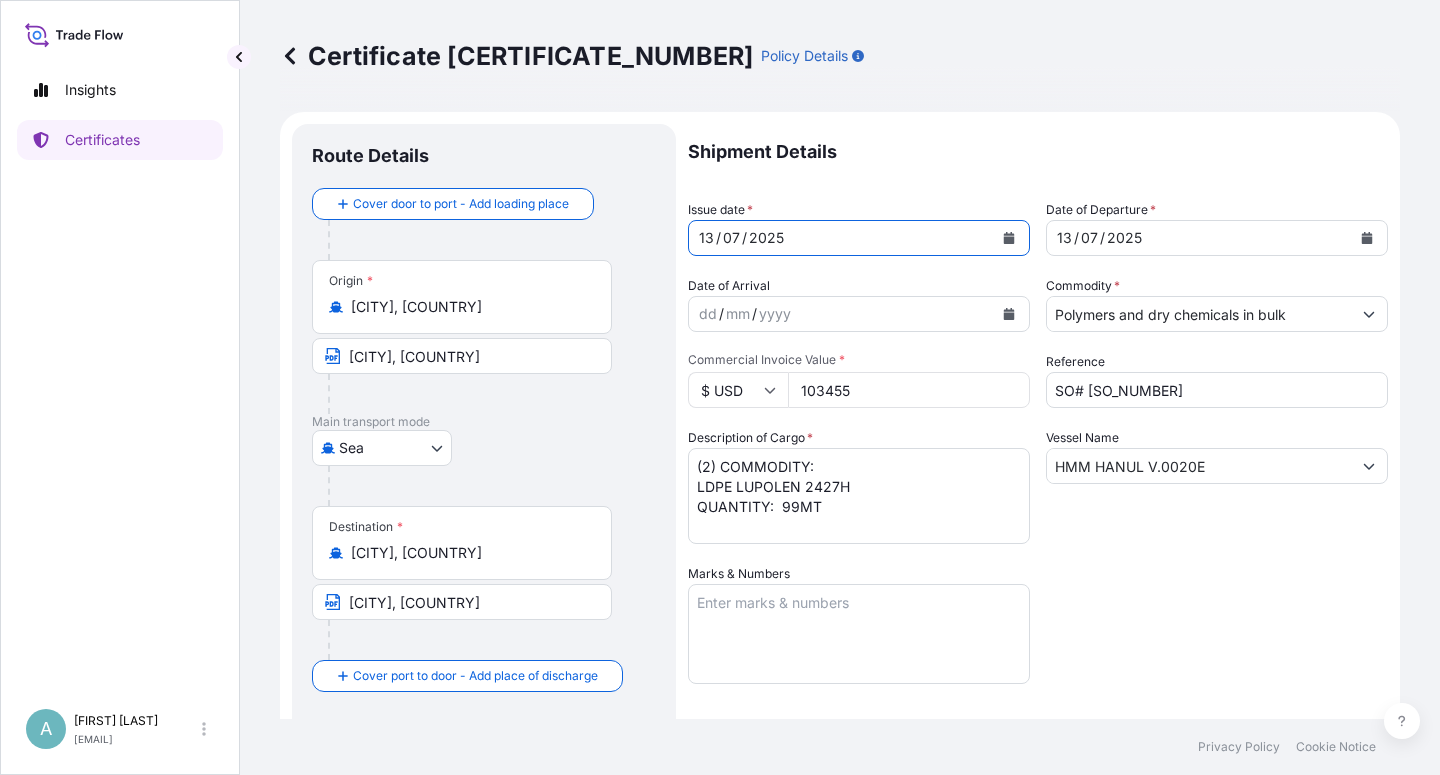 click 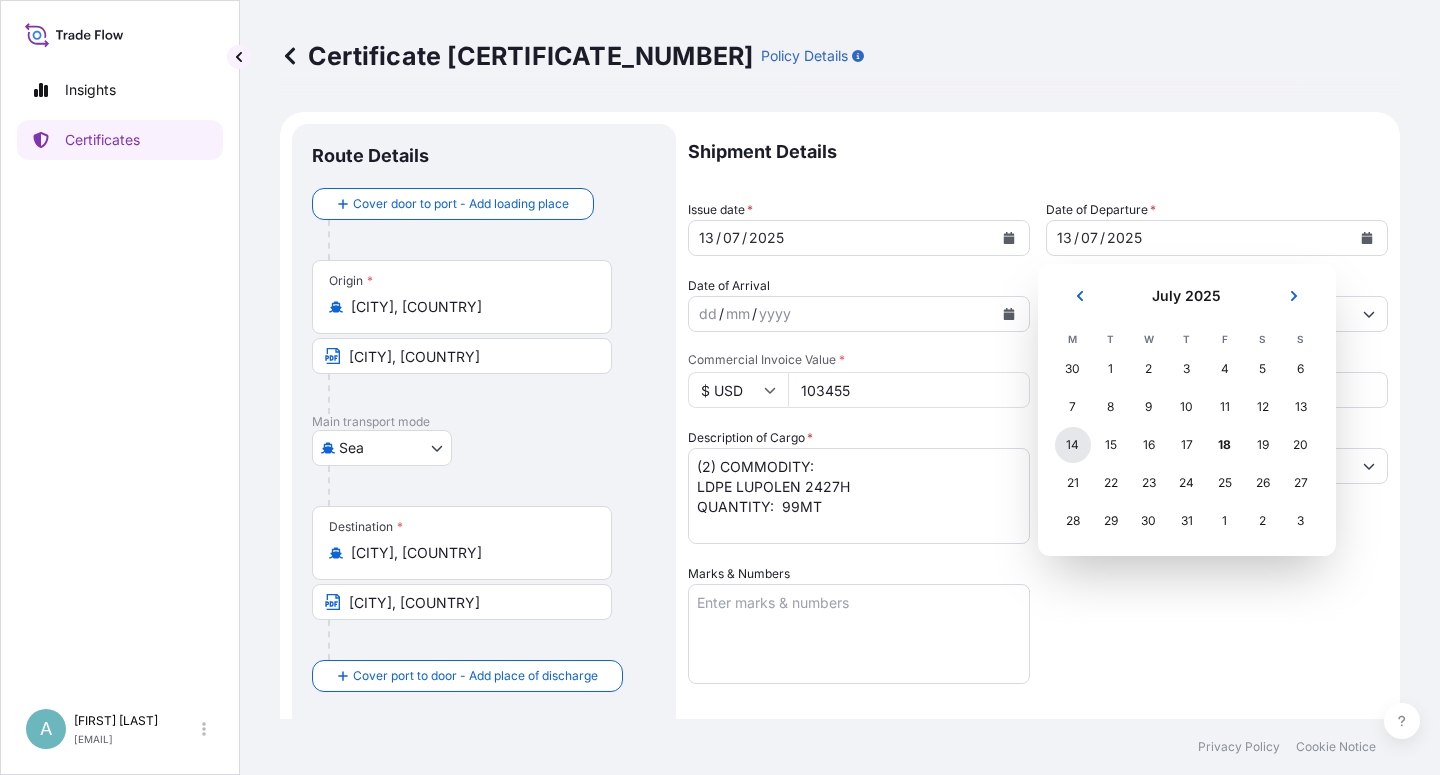 click on "14" at bounding box center [1073, 445] 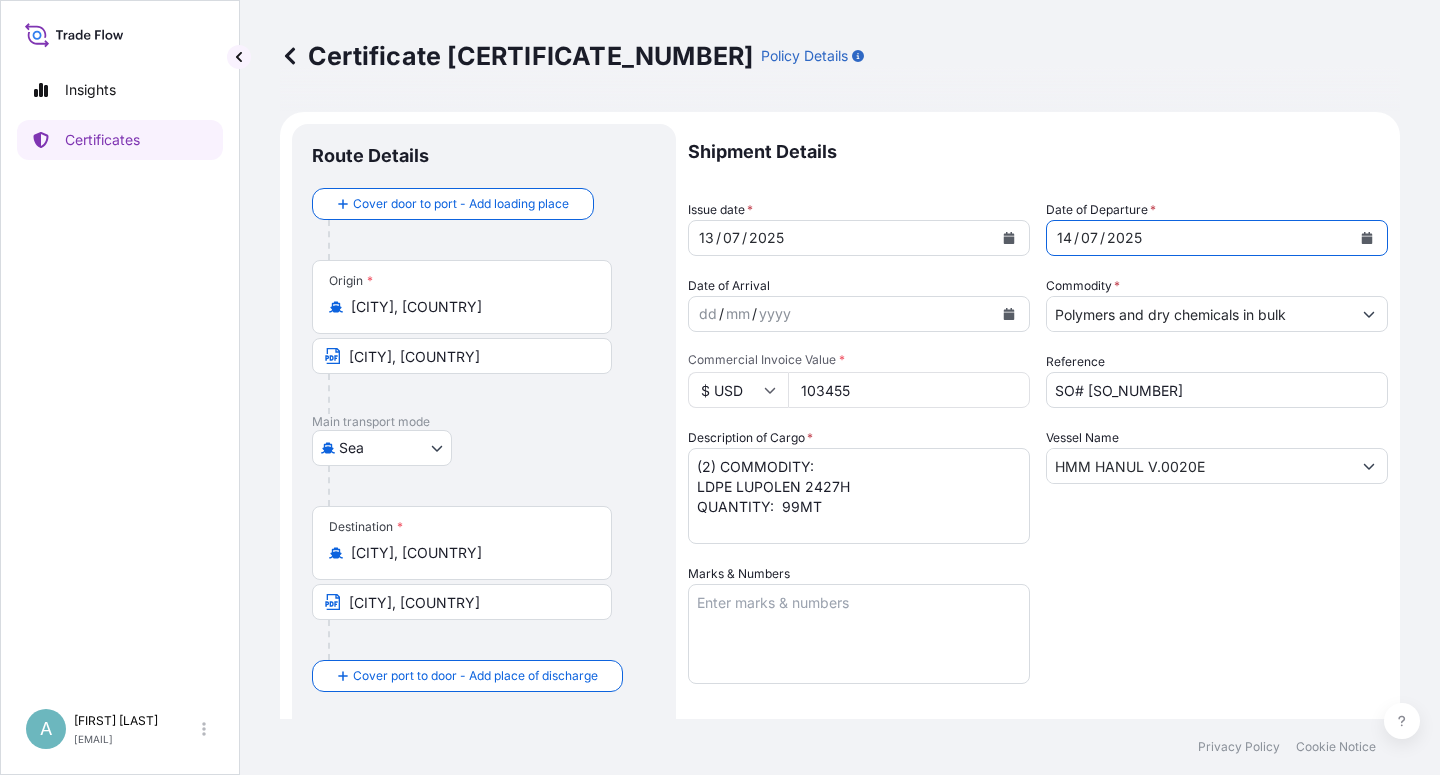 click on "Shipment Details Issue date * [DATE] Date of Departure * [DATE] Date of Arrival dd / mm / yyyy Commodity * Polymers and dry chemicals in bulk Packing Category Commercial Invoice Value    * $ USD [PRICE] Reference SO# [SO_NUMBER] Description of Cargo * (2) COMMODITY:
LDPE LUPOLEN 2427H
QUANTITY:  99MT Vessel Name HMM HANUL V.0020E Marks & Numbers Letter of Credit This shipment has a letter of credit Letter of credit * LC NUMBER: [LC_NUMBER]
CLAIMS PAYABLE IN CHINA IN CURRENCY OF THE DRAFT (USD) ,
COVERING INSTITUTE CARGO CLAUSES.
NUMBER OF ORIGINAL(S) ISSUED: 02 ( 01 ORIGINAL + 01 DUPLICATE )
Letter of credit may not exceed 12000 characters Assured Details Primary Assured * Basell Asia Pacific Limited Basell Asia Pacific Limited Named Assured Named Assured Address" at bounding box center (1038, 638) 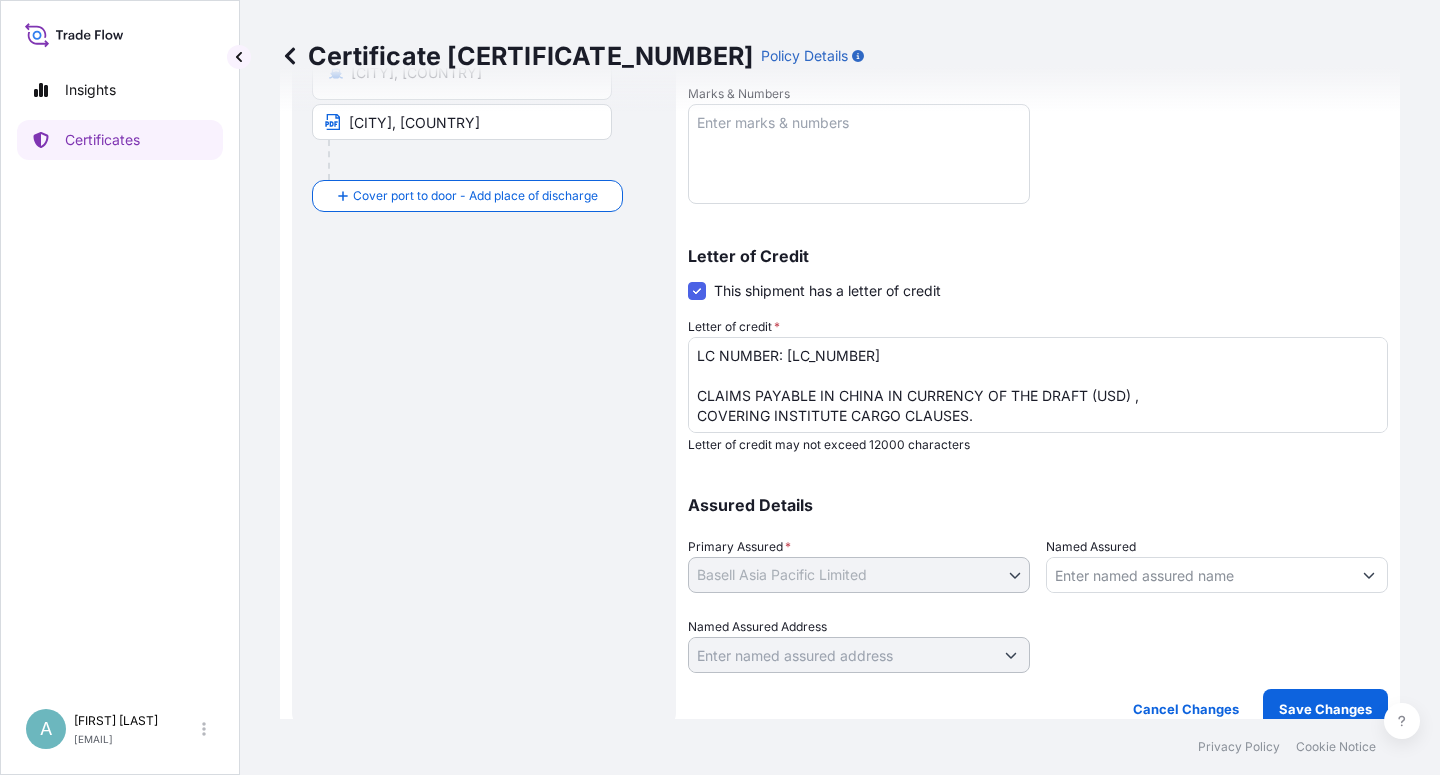 scroll, scrollTop: 490, scrollLeft: 0, axis: vertical 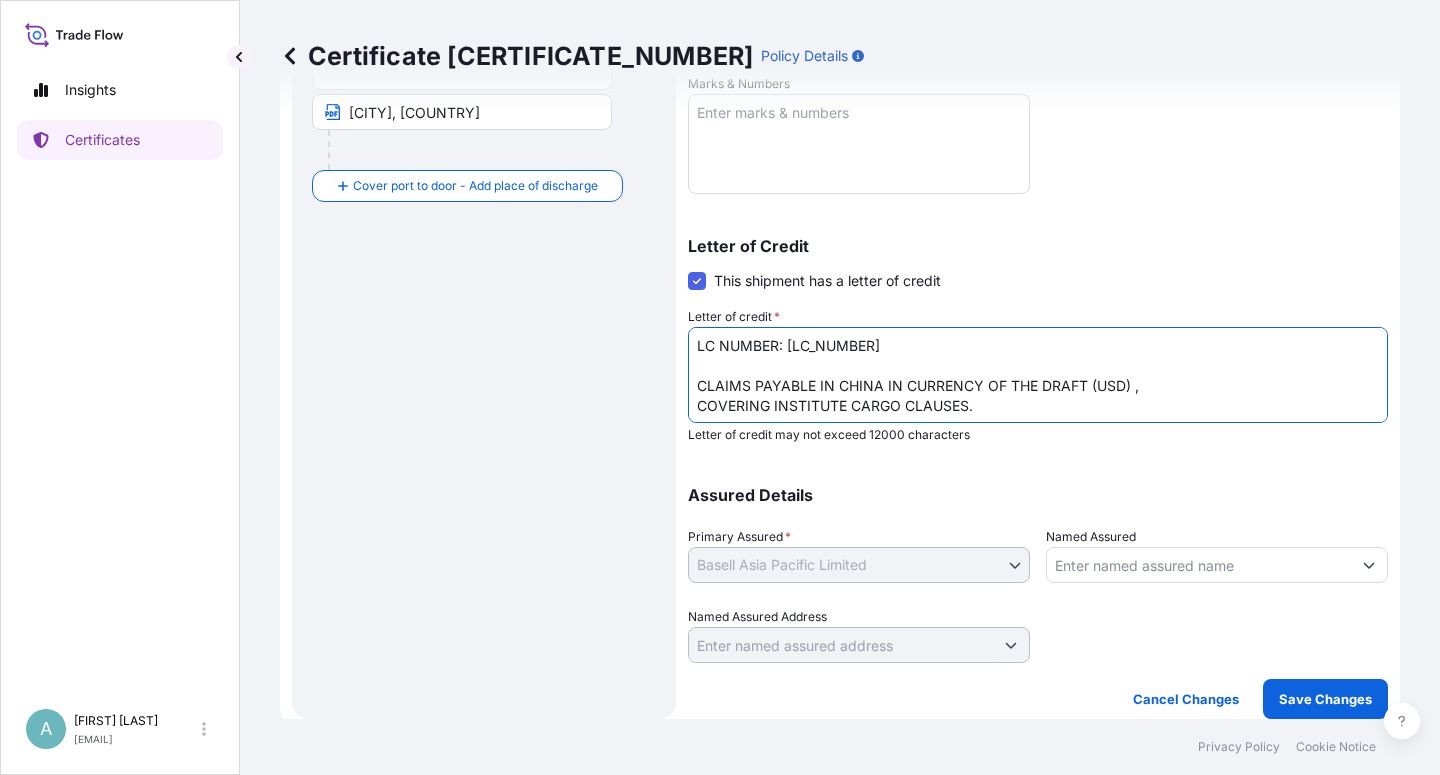 click on "LC NUMBER: [LC_NUMBER]
CLAIMS PAYABLE IN CHINA IN CURRENCY OF THE DRAFT (USD) ,
COVERING INSTITUTE CARGO CLAUSES.
NUMBER OF ORIGINAL(S) ISSUED: 02 ( 01 ORIGINAL + 01 DUPLICATE )" at bounding box center [1038, 375] 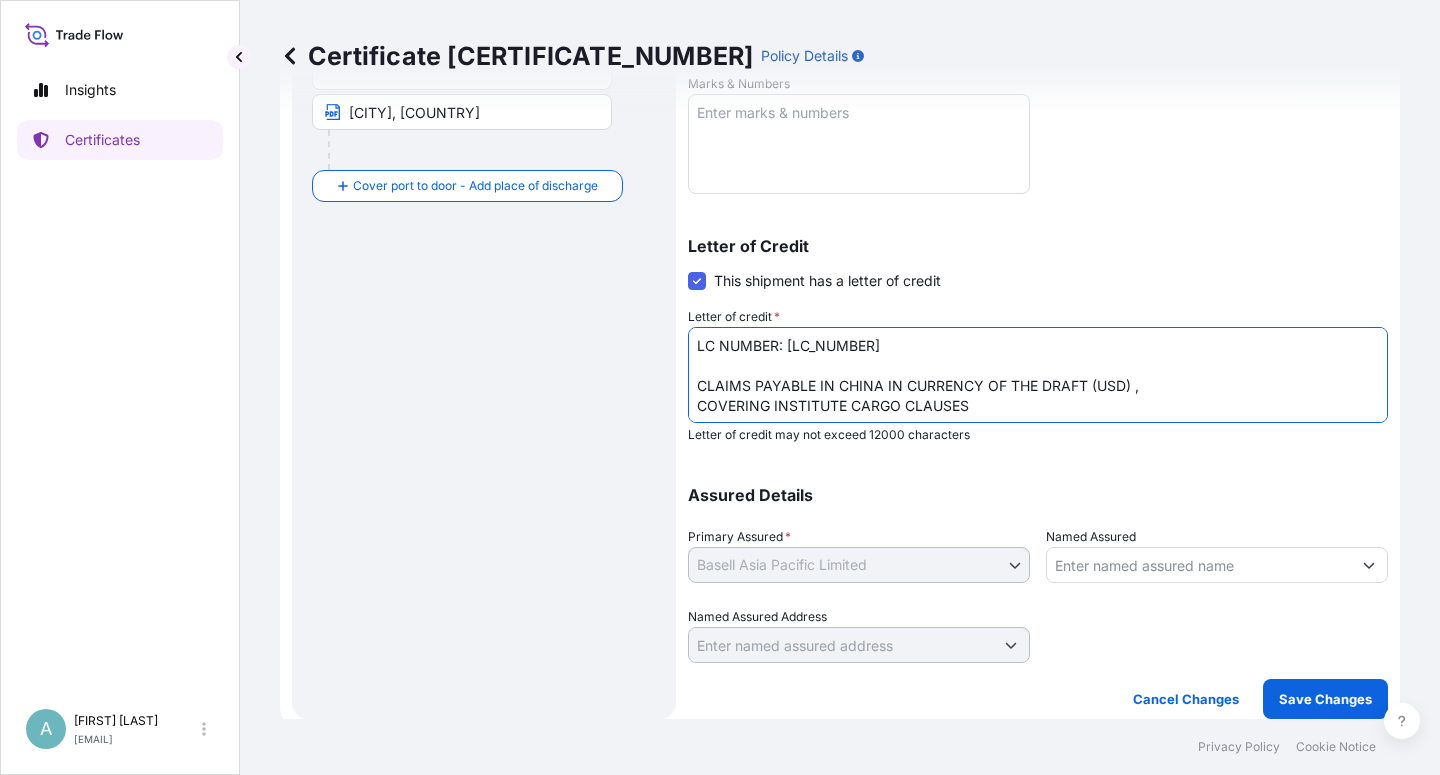 paste on "A, INSTITUTE STRIKE CLAUSES AND INSTITUTE WAR CLAUSE" 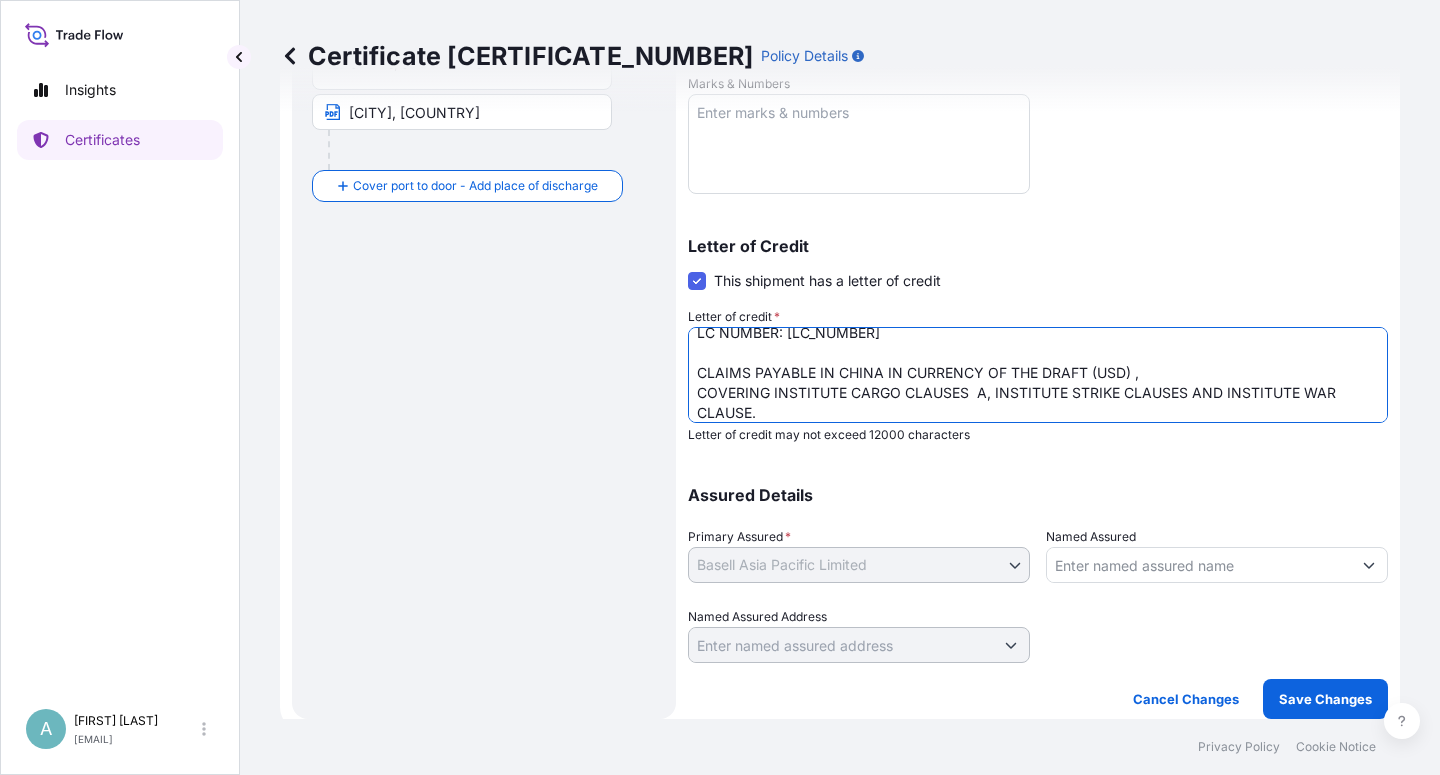 type on "LC NUMBER: [LC_NUMBER]
CLAIMS PAYABLE IN CHINA IN CURRENCY OF THE DRAFT (USD) ,
COVERING INSTITUTE CARGO CLAUSES  A, INSTITUTE STRIKE CLAUSES AND INSTITUTE WAR CLAUSE.
NUMBER OF ORIGINAL(S) ISSUED: 02 ( 01 ORIGINAL + 01 DUPLICATE )" 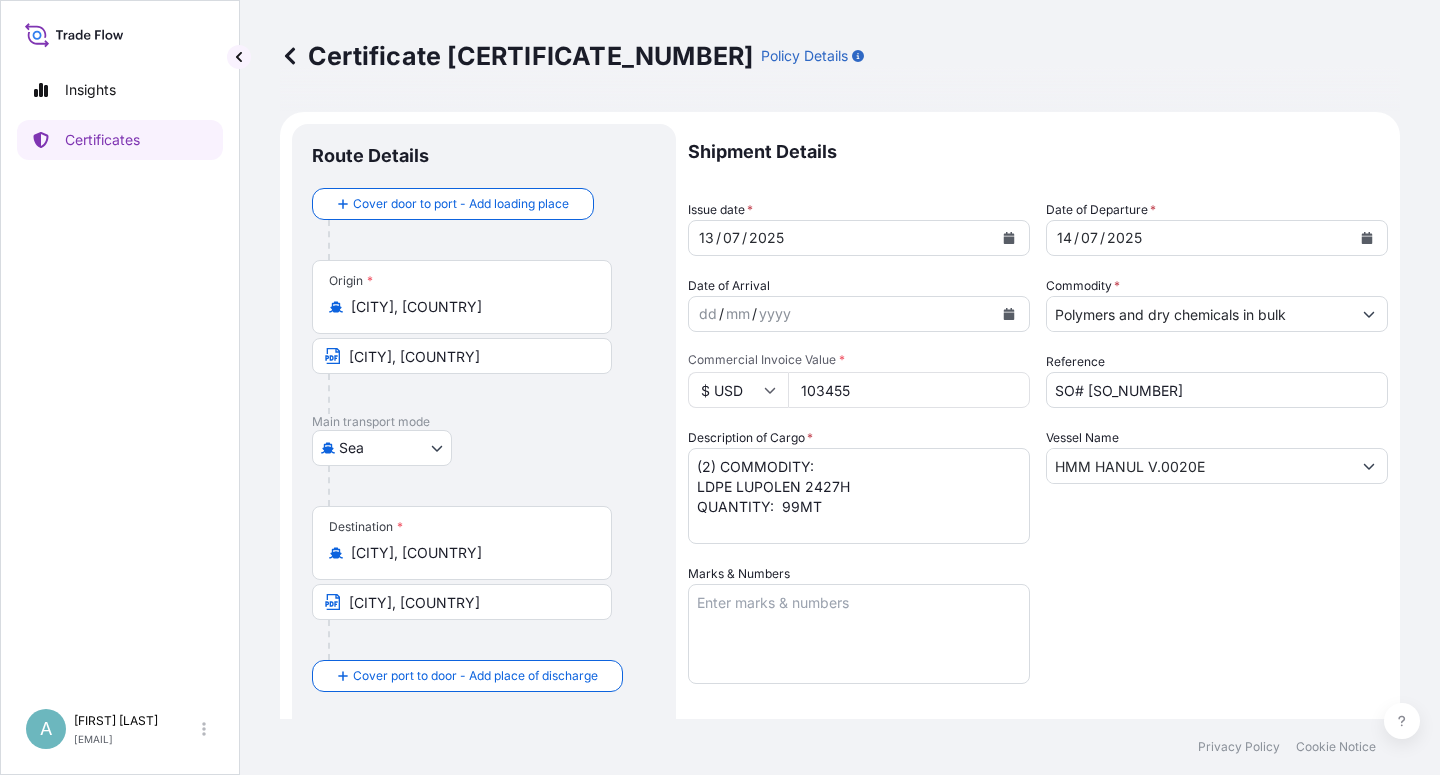 scroll, scrollTop: 490, scrollLeft: 0, axis: vertical 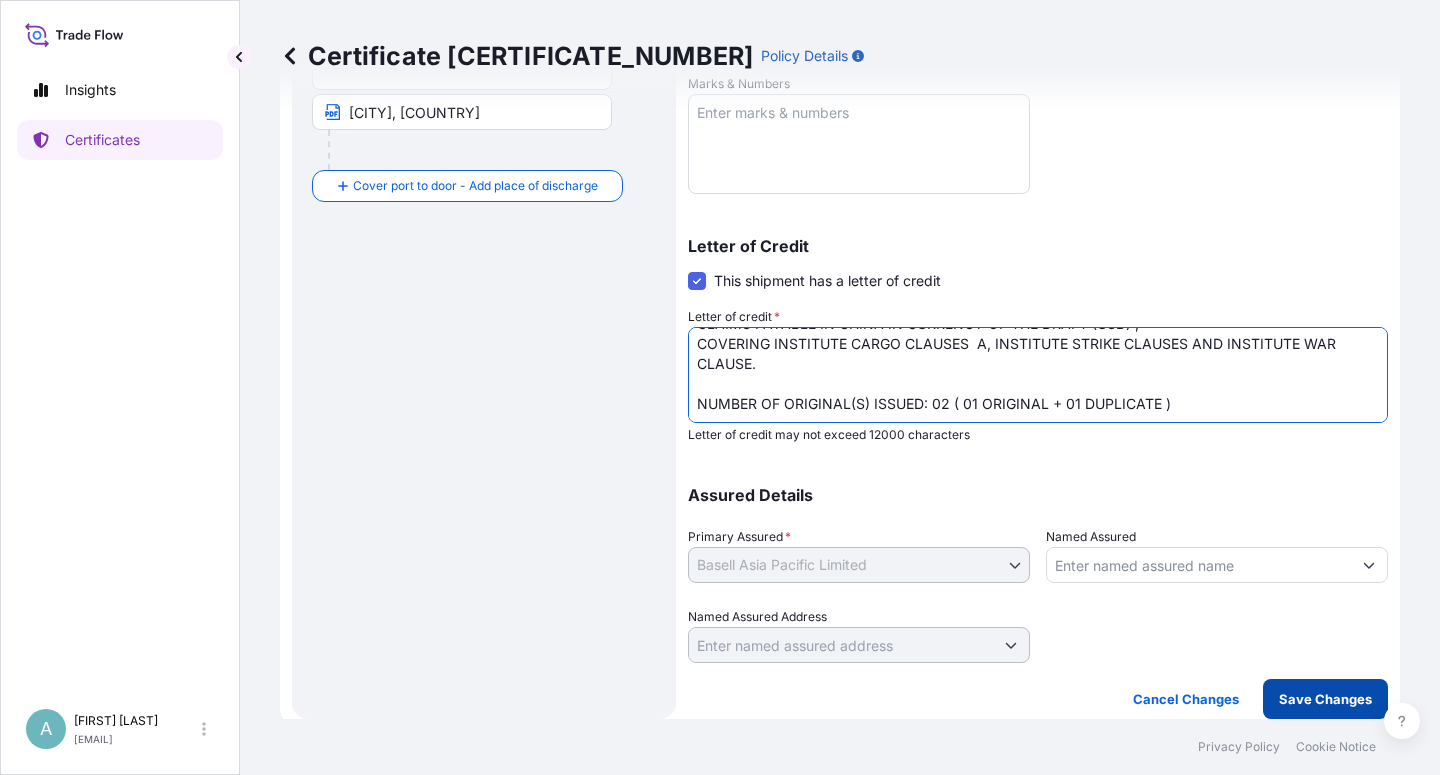 click on "Save Changes" at bounding box center (1325, 699) 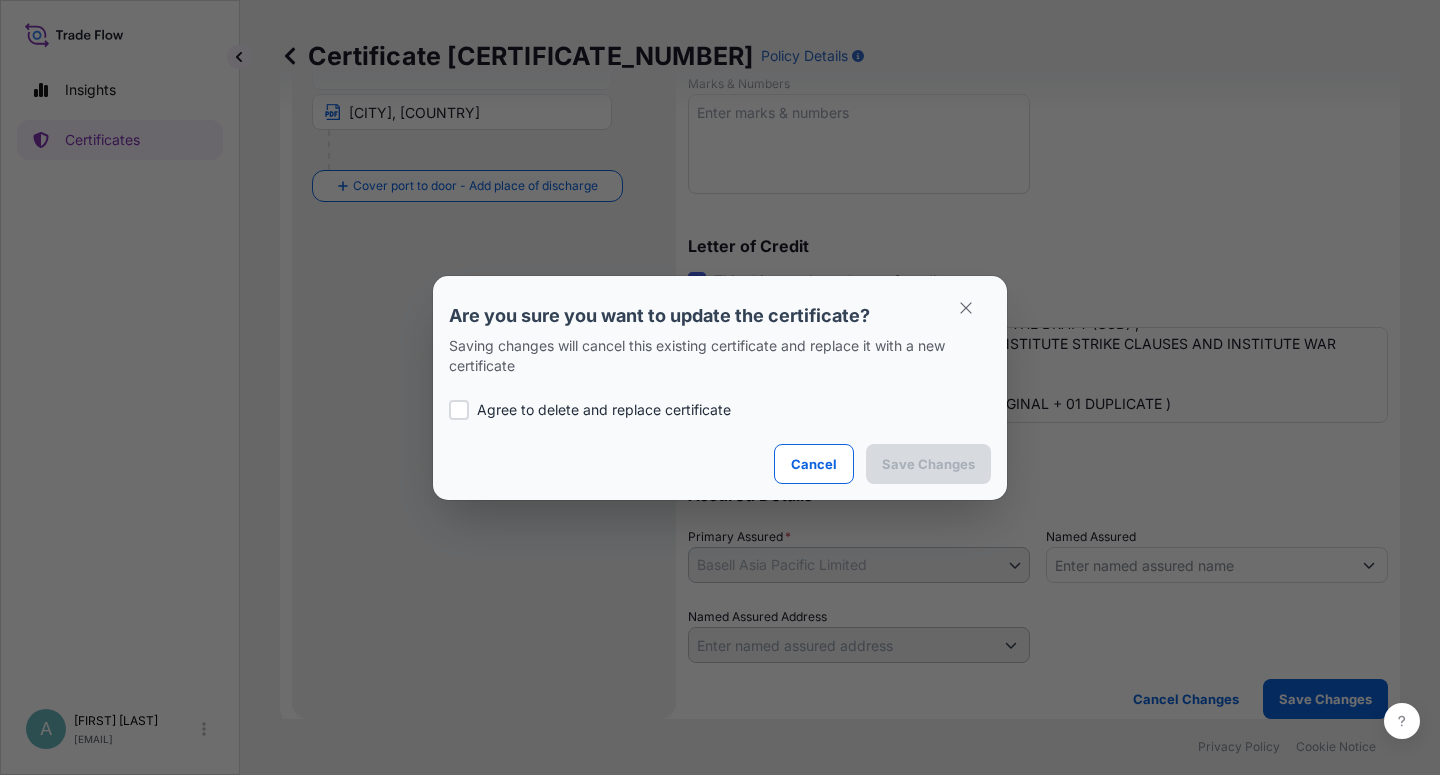 click on "Agree to delete and replace certificate" at bounding box center (604, 410) 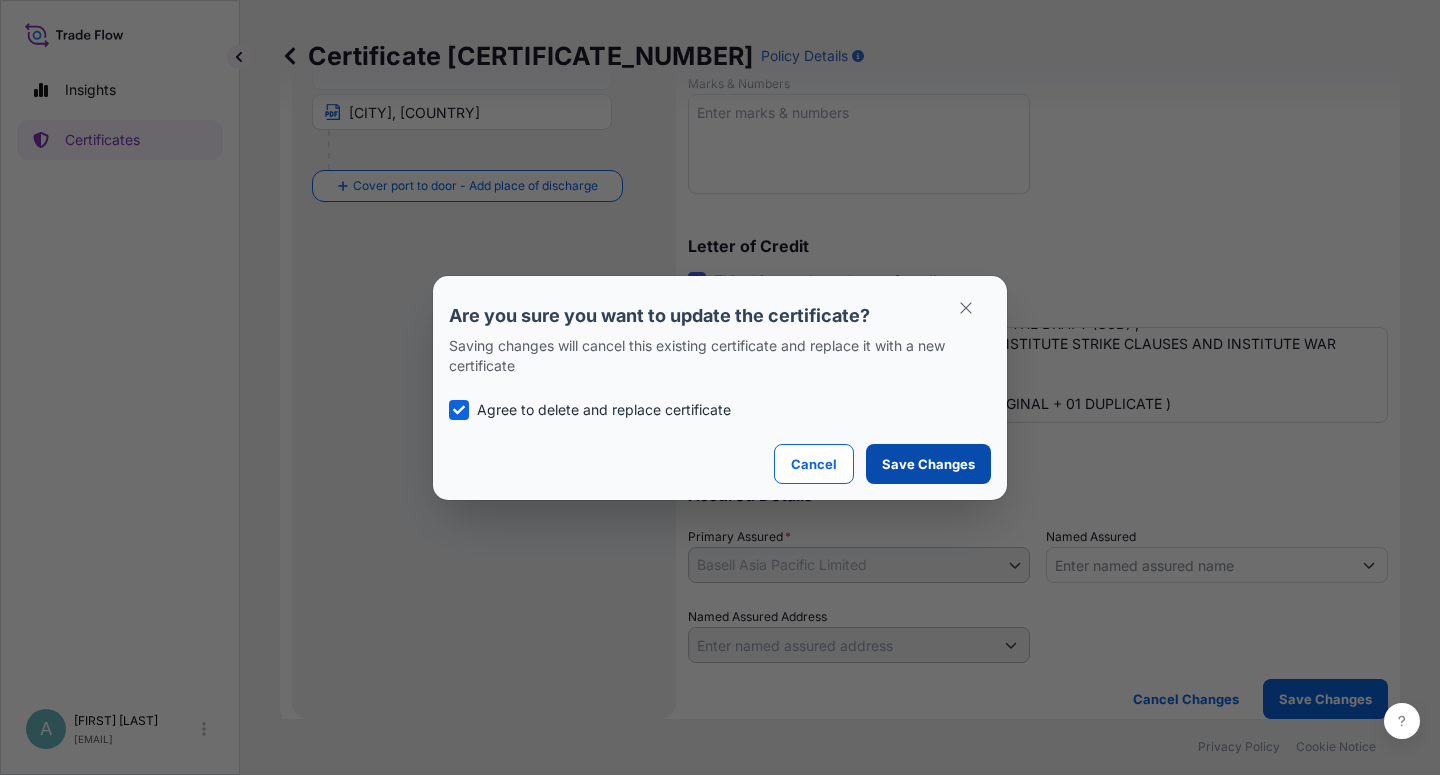 click on "Save Changes" at bounding box center (928, 464) 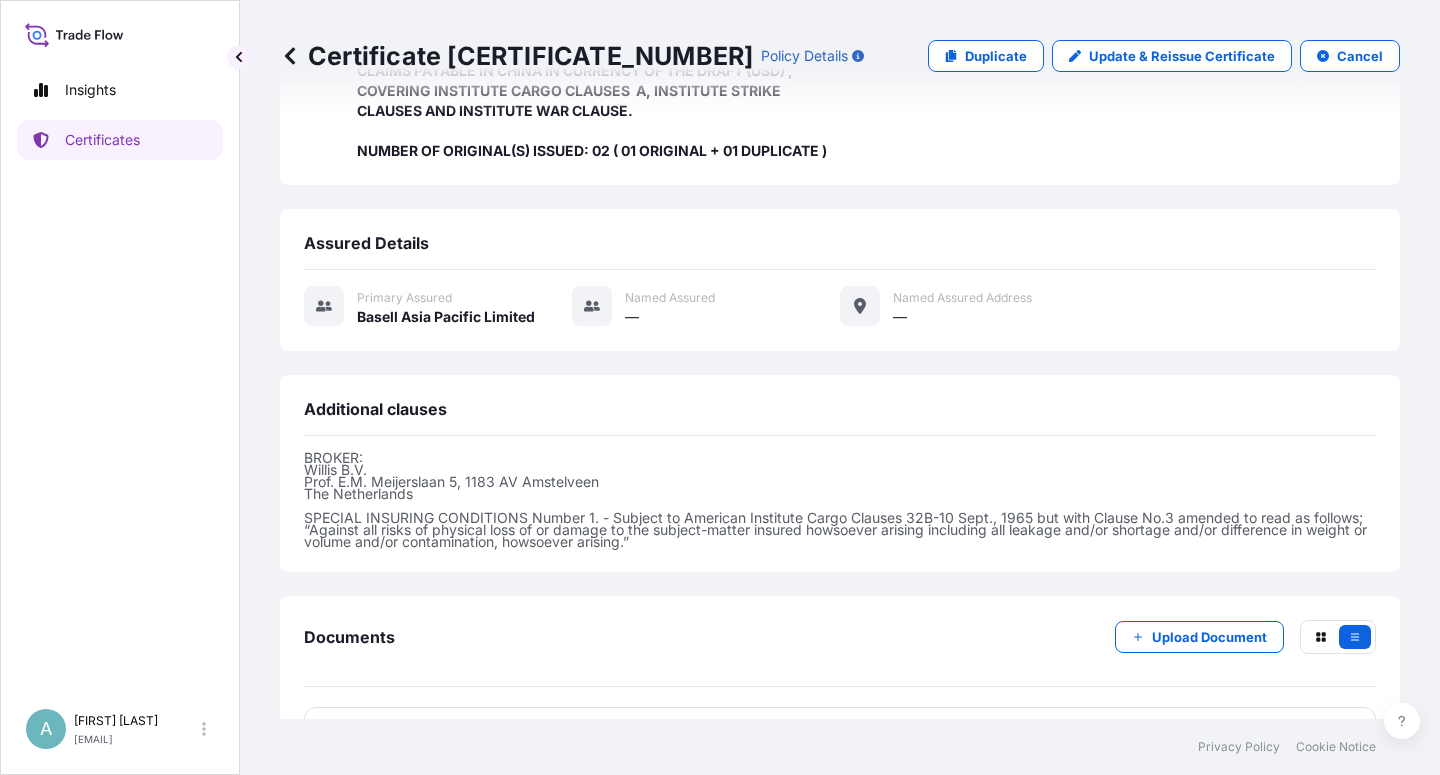 scroll, scrollTop: 554, scrollLeft: 0, axis: vertical 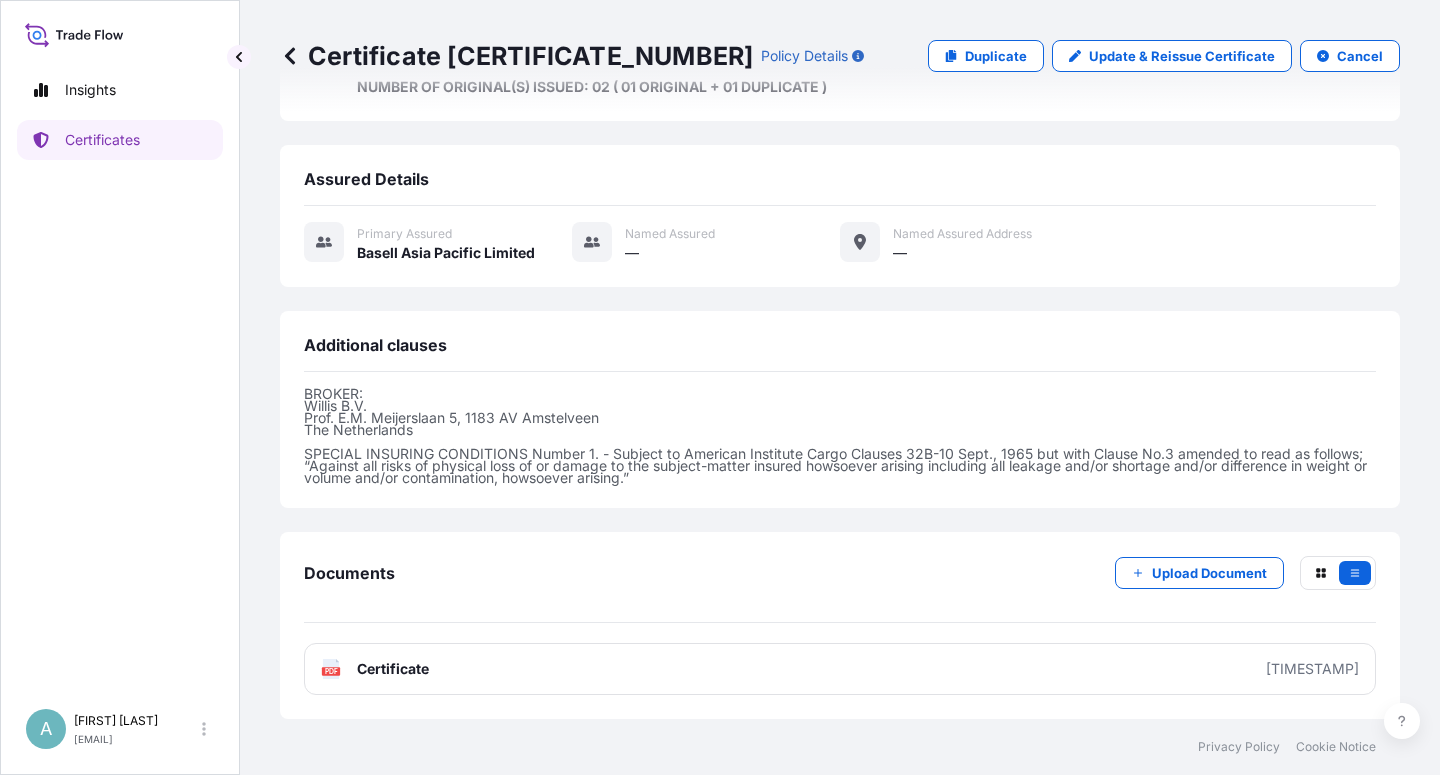 click on "Certificate" at bounding box center [393, 669] 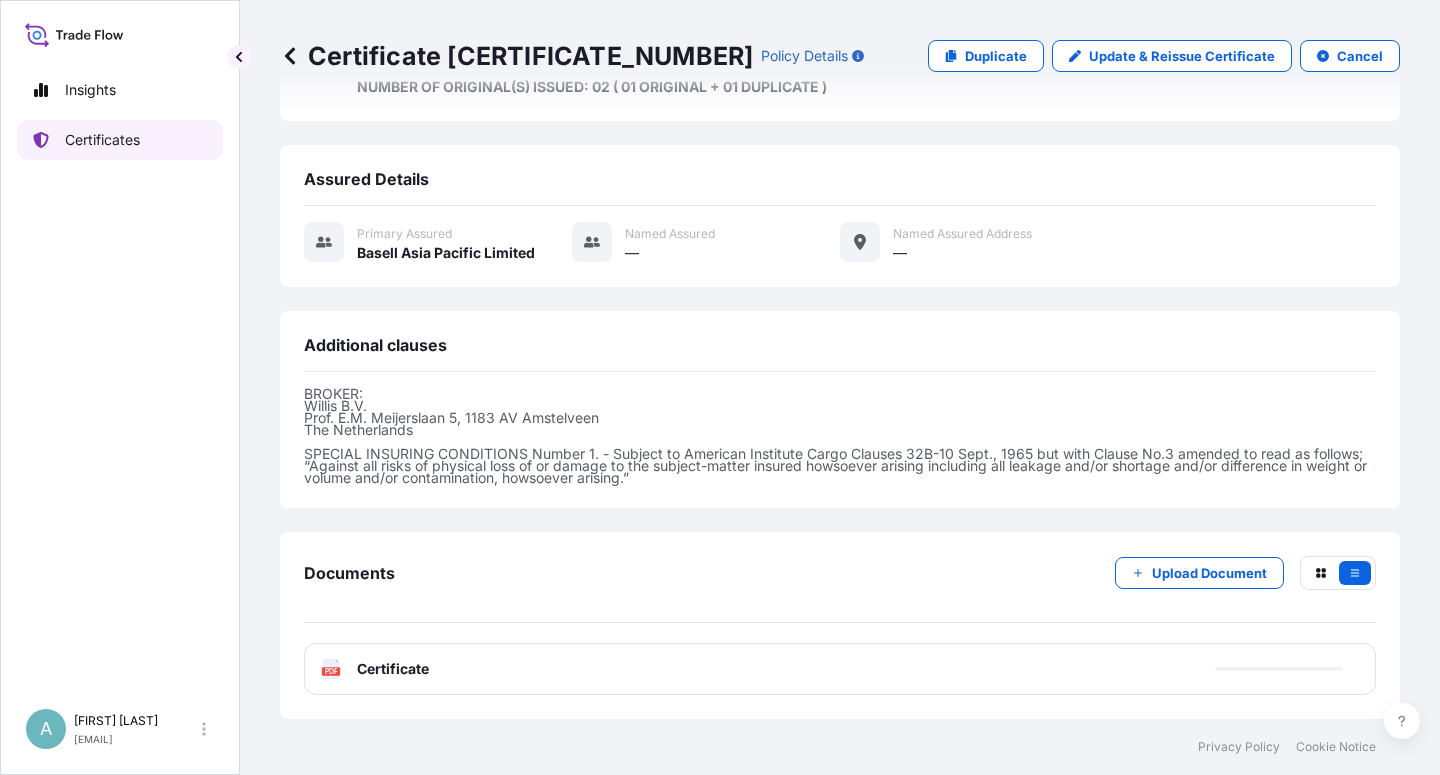 click on "Certificates" at bounding box center (102, 140) 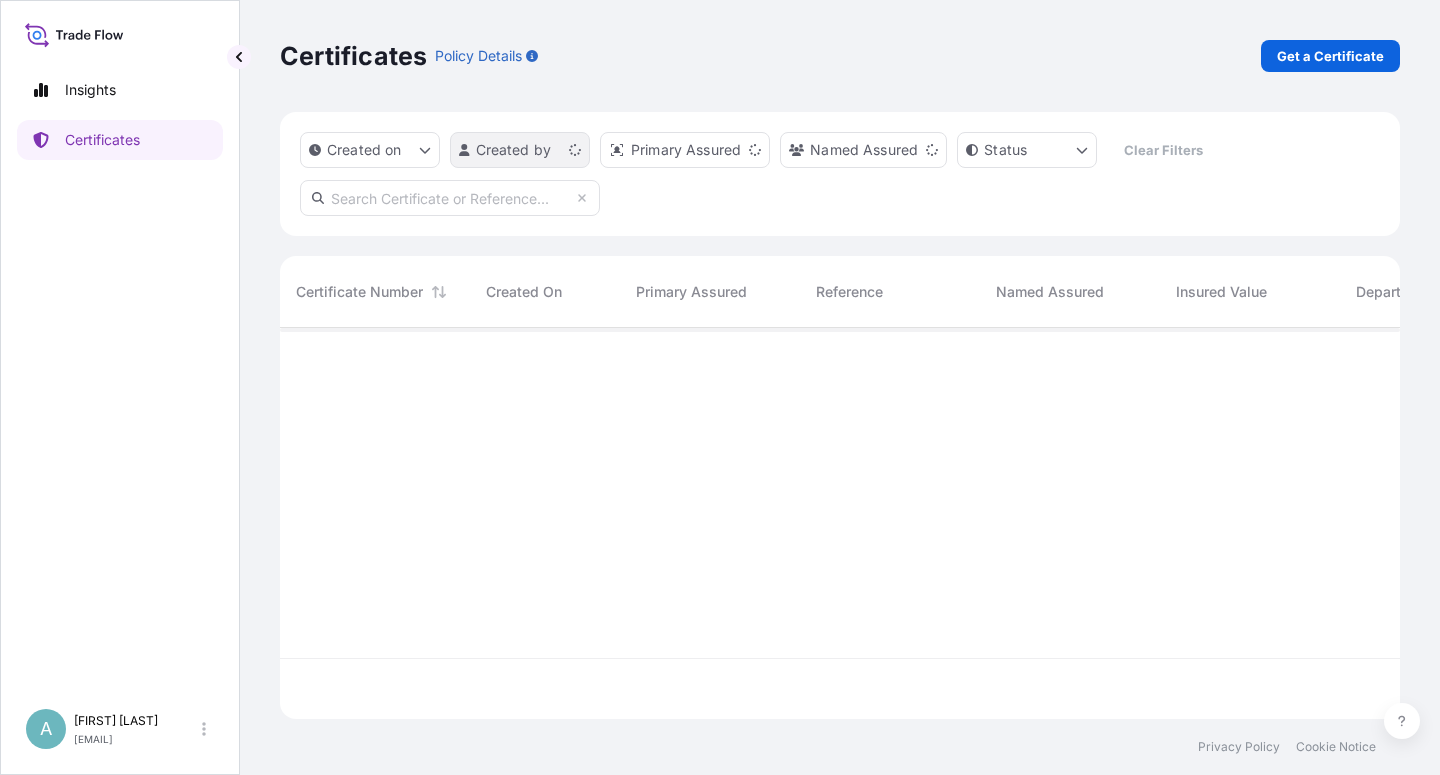 scroll, scrollTop: 18, scrollLeft: 18, axis: both 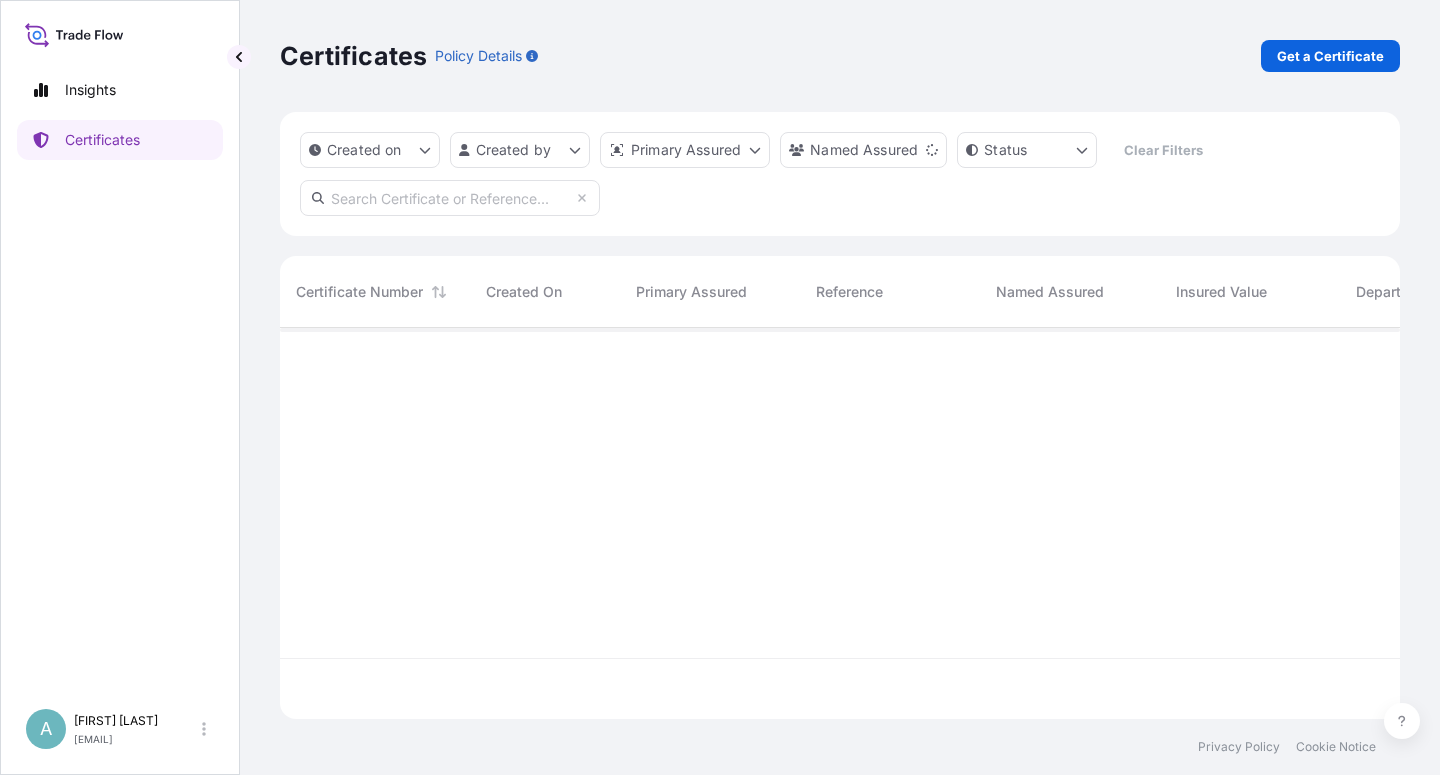 click at bounding box center [450, 198] 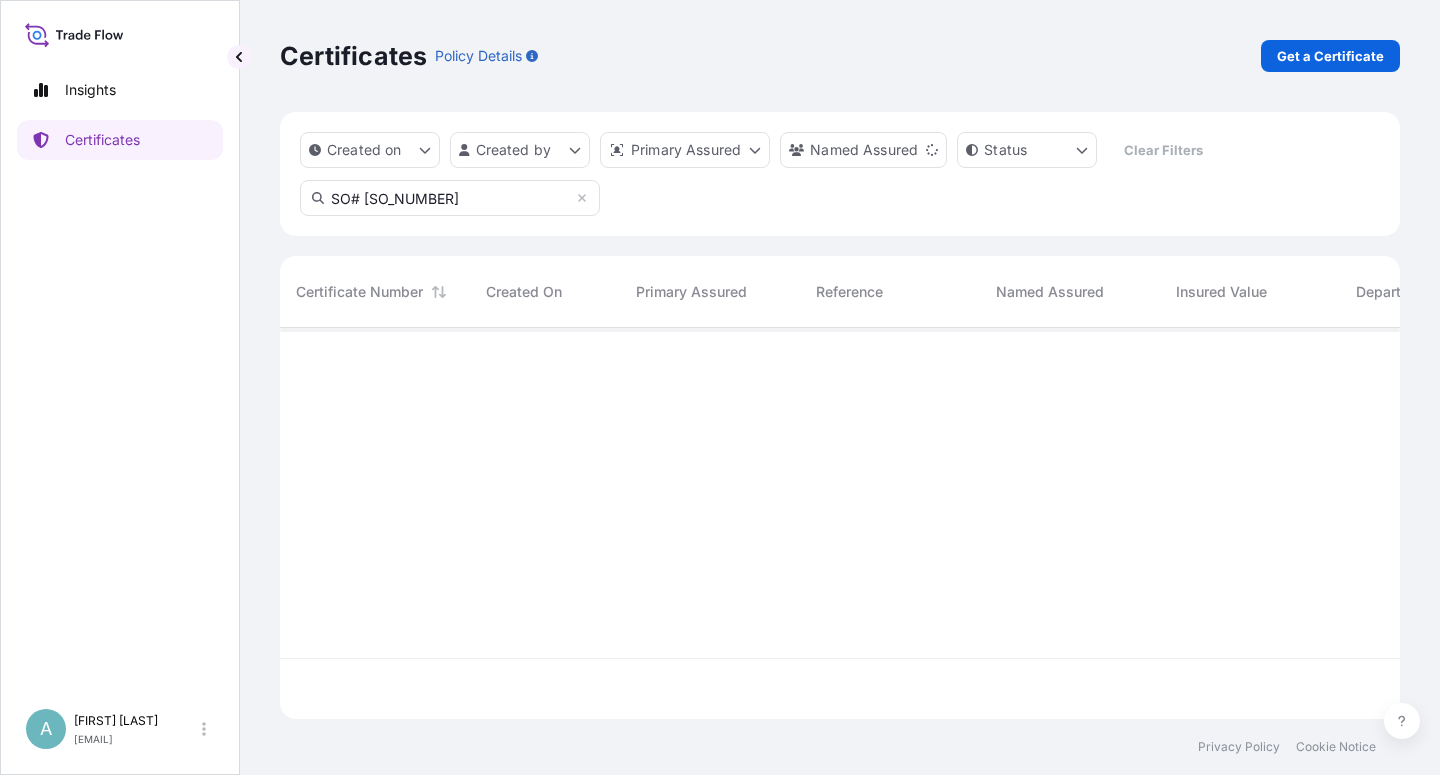 type on "SO# [SO_NUMBER]" 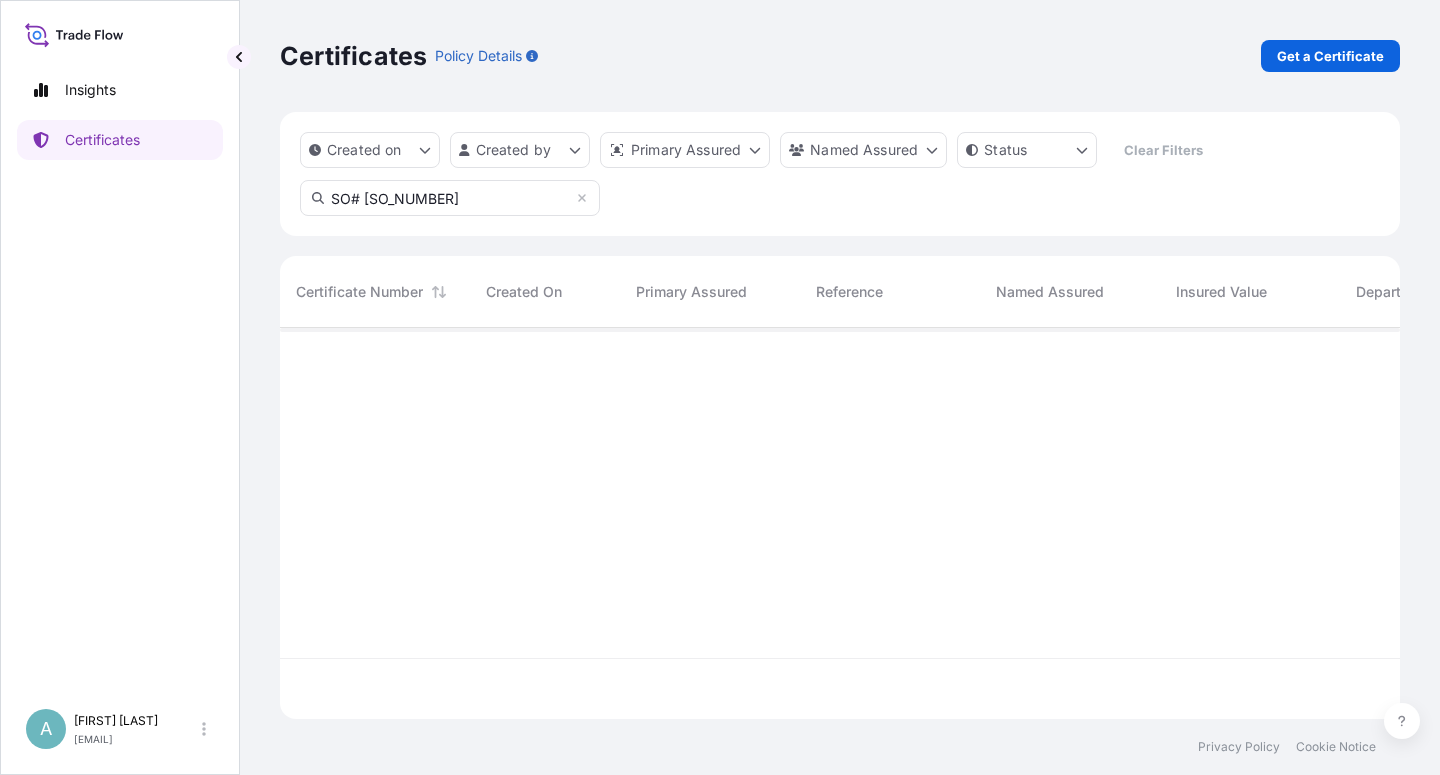 scroll, scrollTop: 18, scrollLeft: 18, axis: both 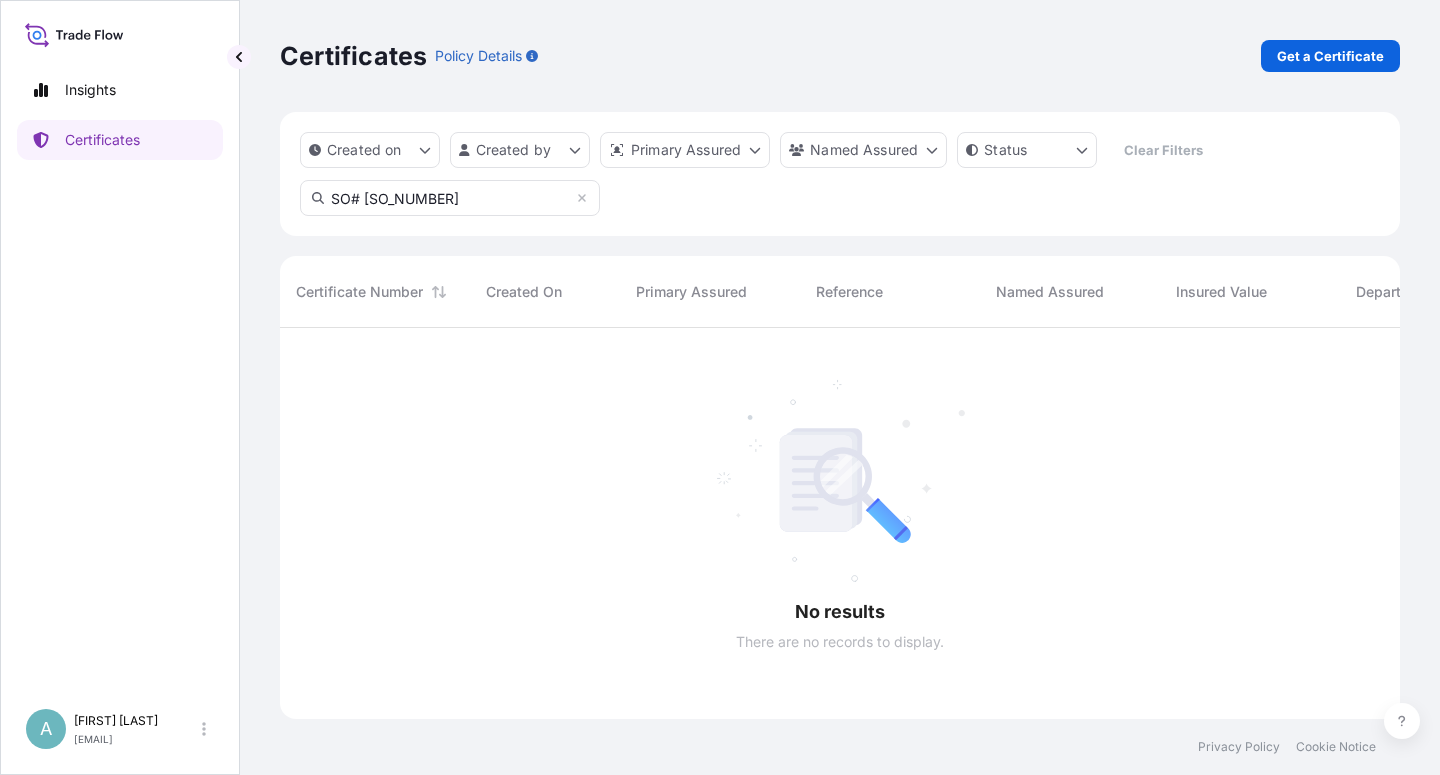 drag, startPoint x: 463, startPoint y: 200, endPoint x: 322, endPoint y: 227, distance: 143.56183 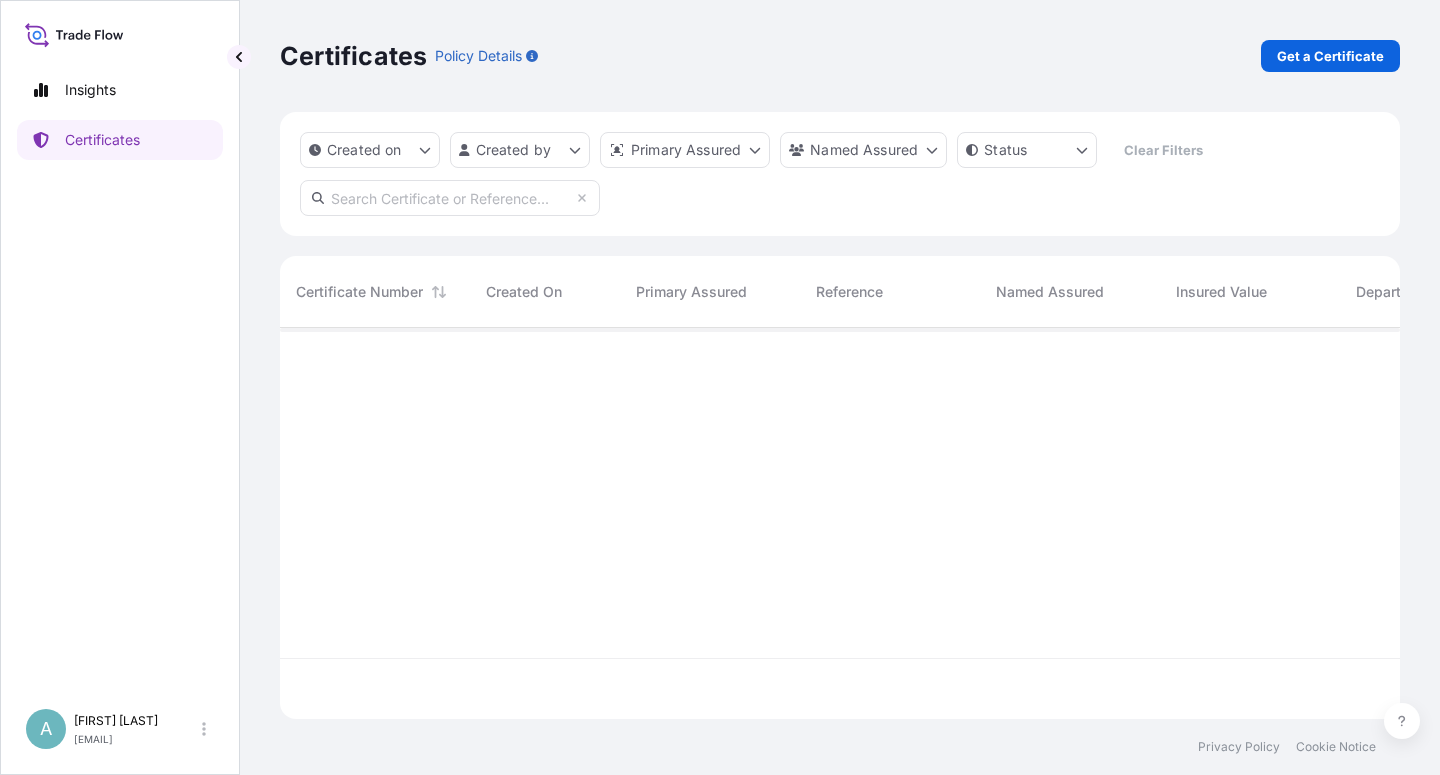 scroll, scrollTop: 385, scrollLeft: 1103, axis: both 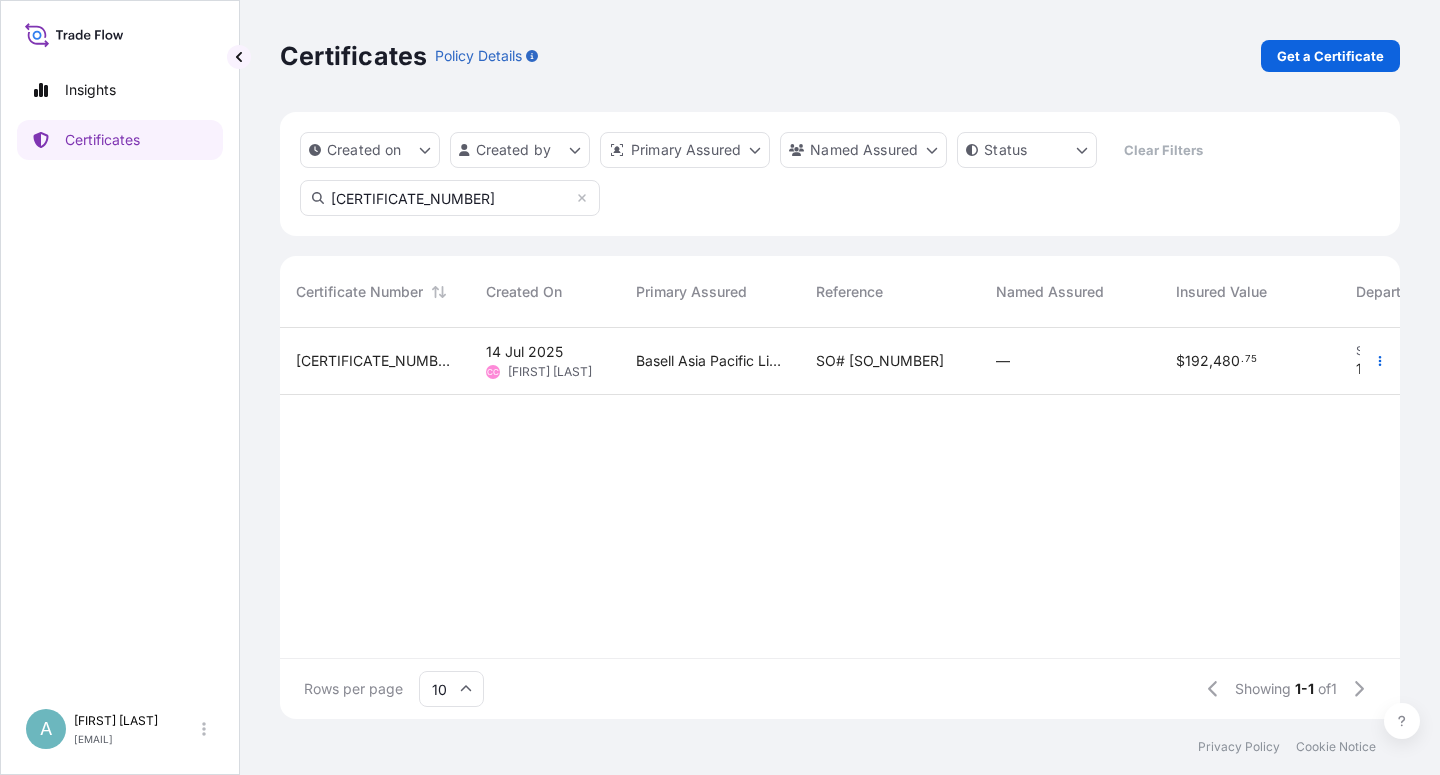 type on "[CERTIFICATE_NUMBER]" 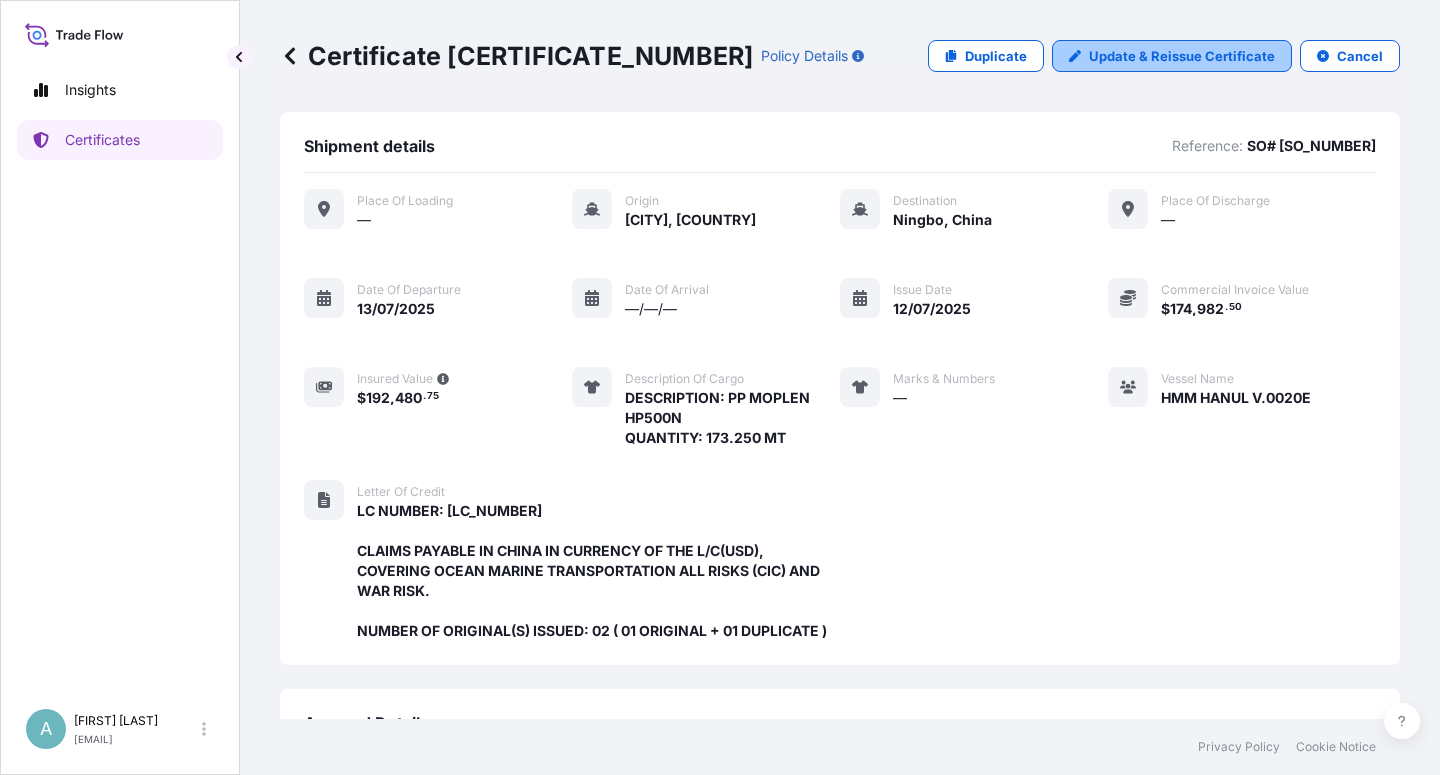 click on "Update & Reissue Certificate" at bounding box center (1182, 56) 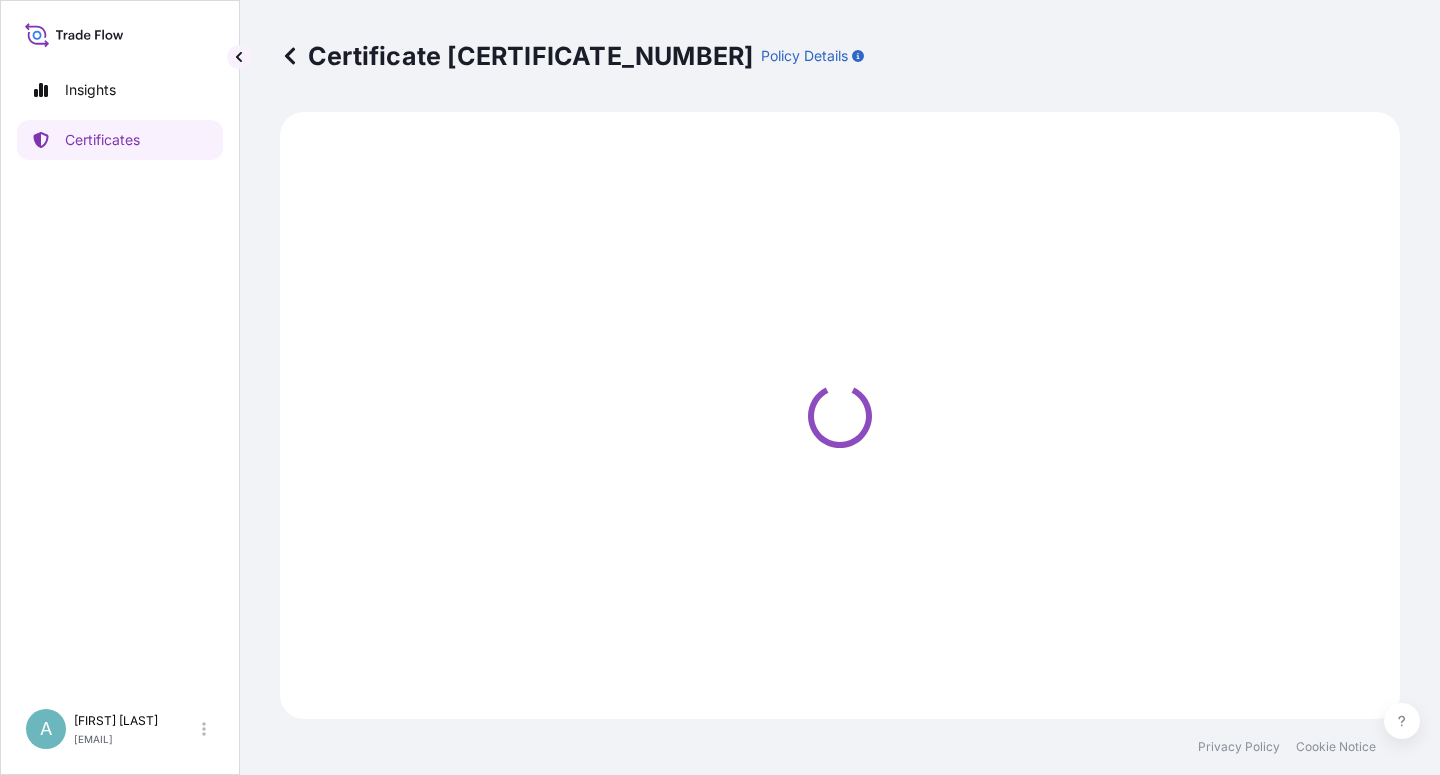 select on "Sea" 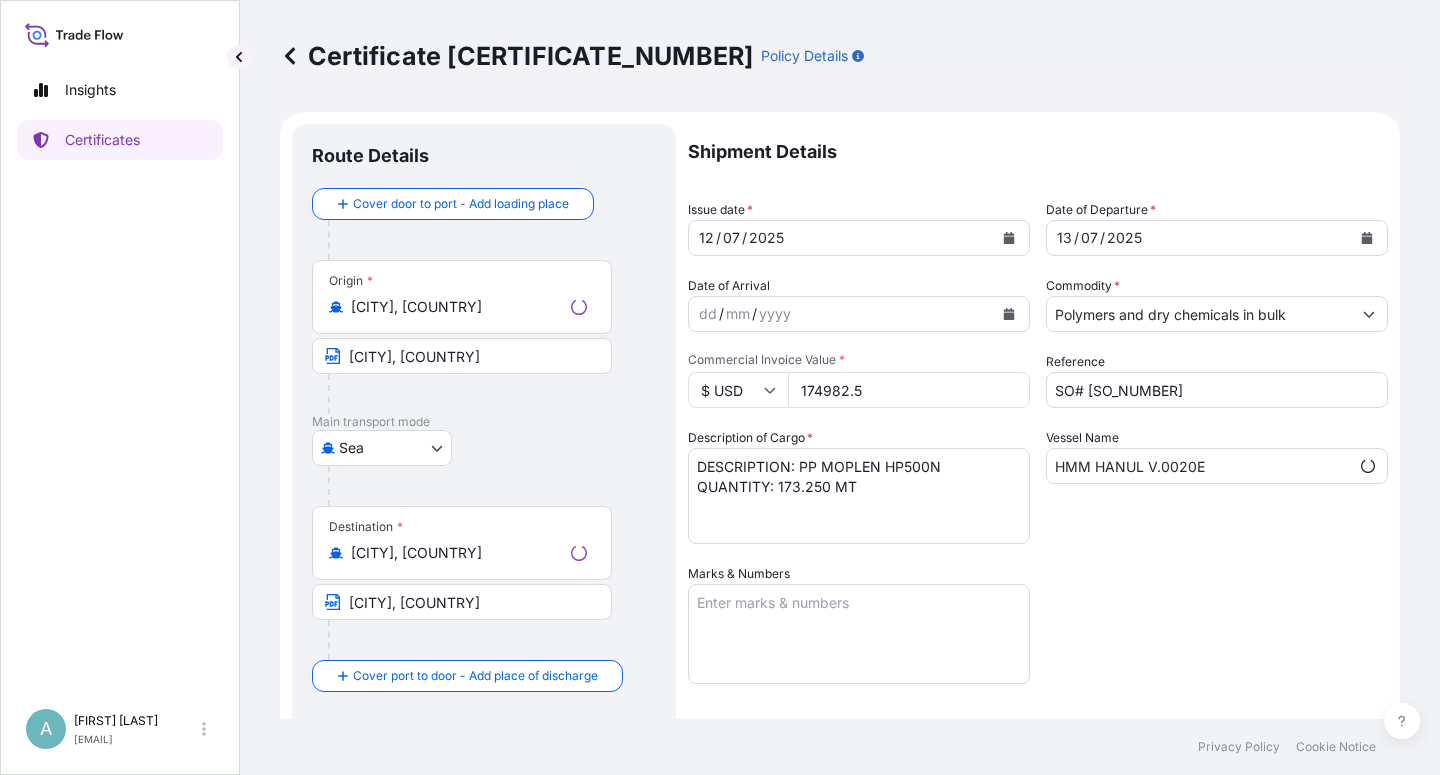 select on "32034" 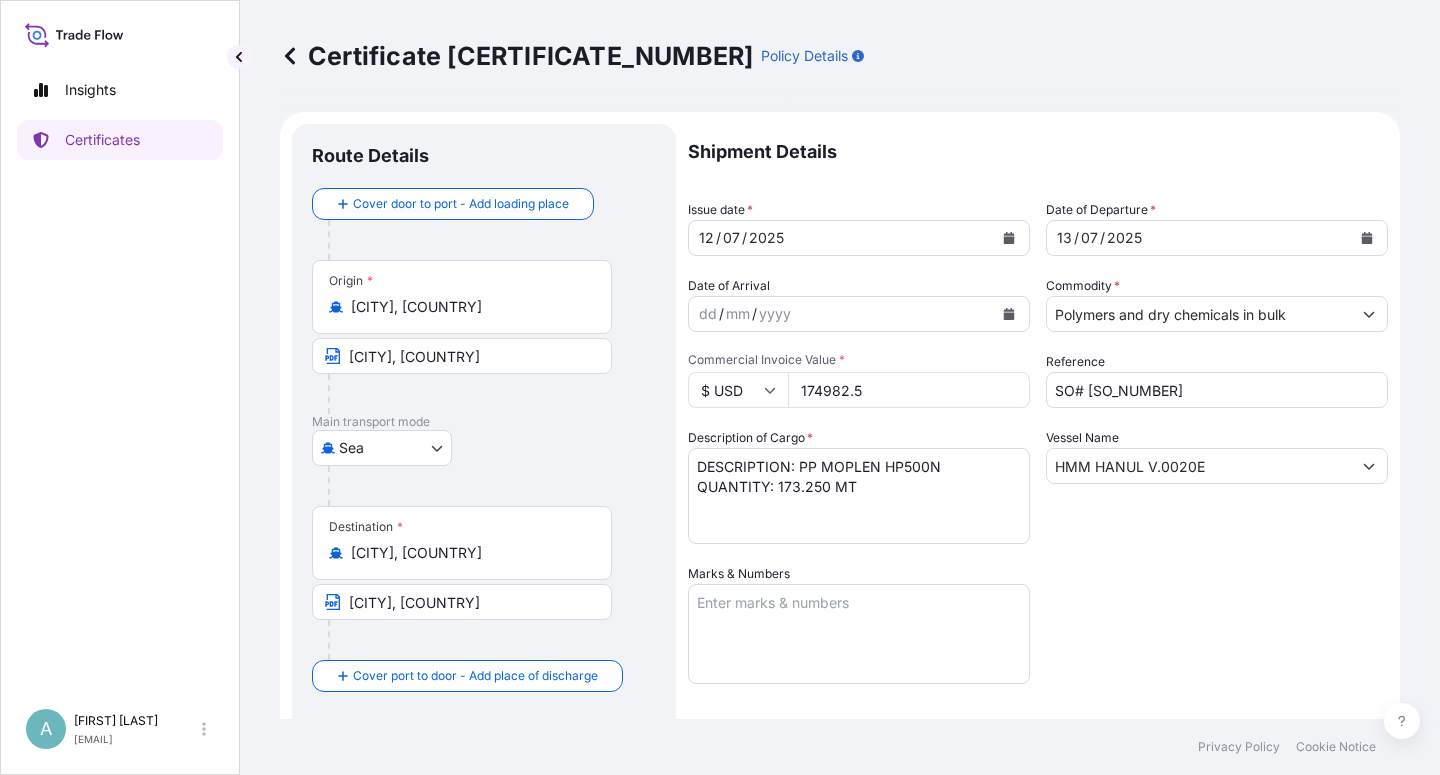 click 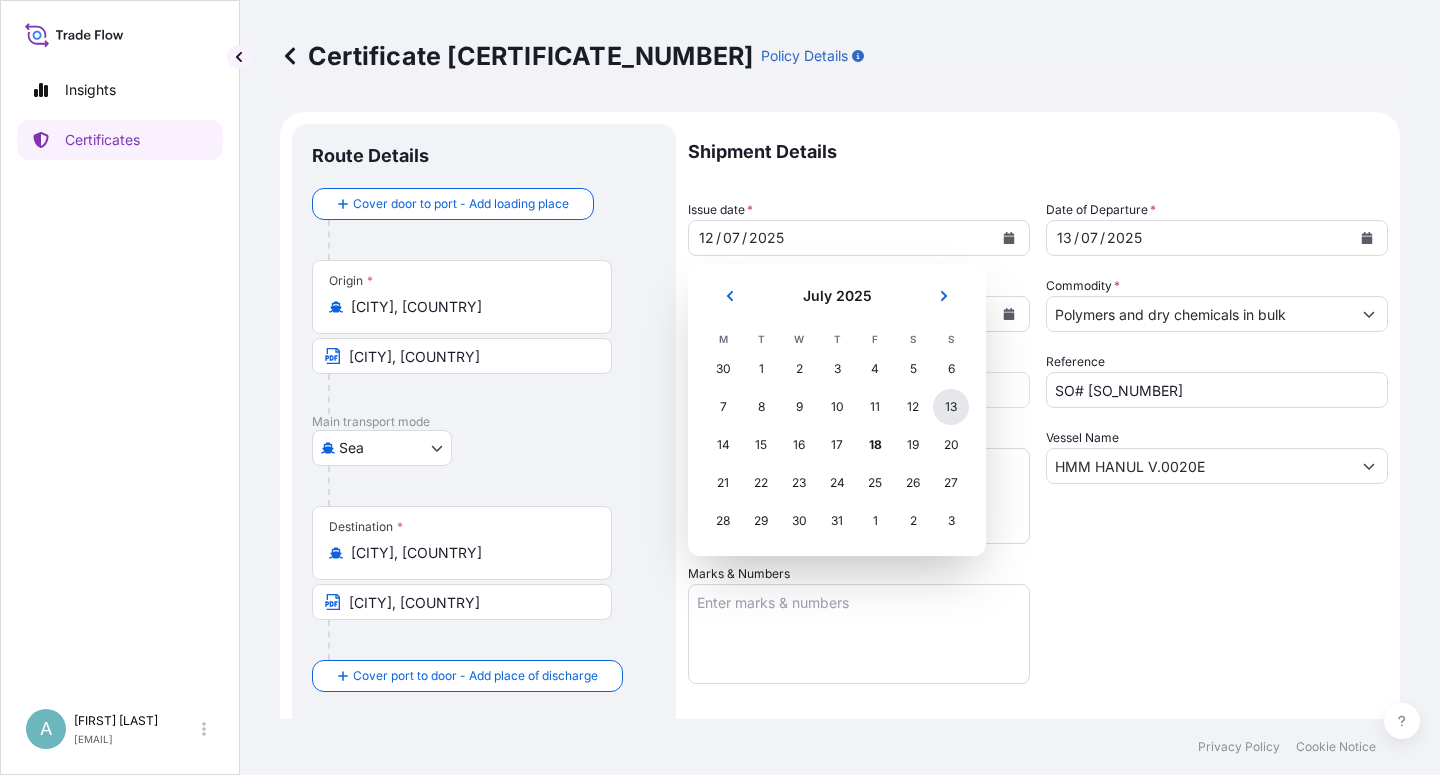 click on "13" at bounding box center [951, 407] 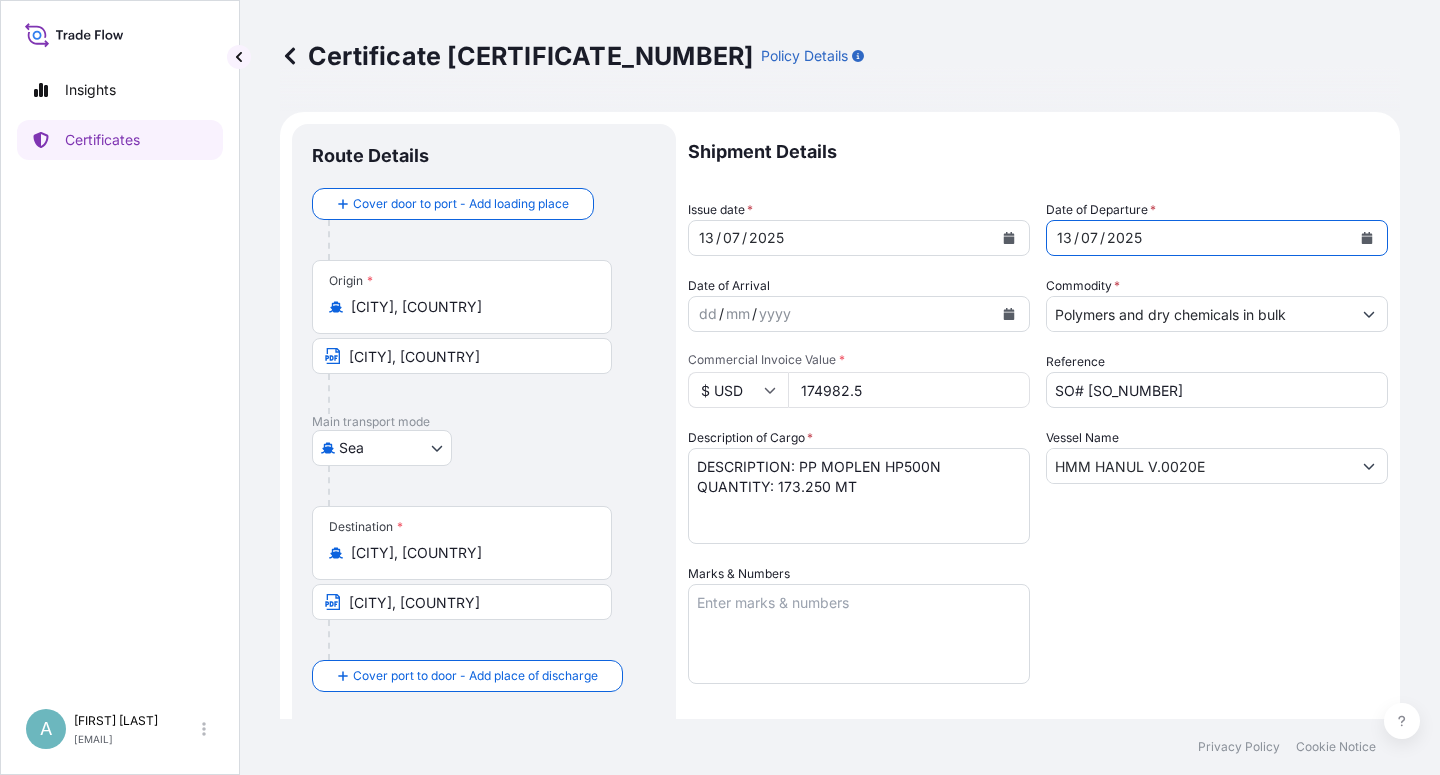click at bounding box center [1367, 238] 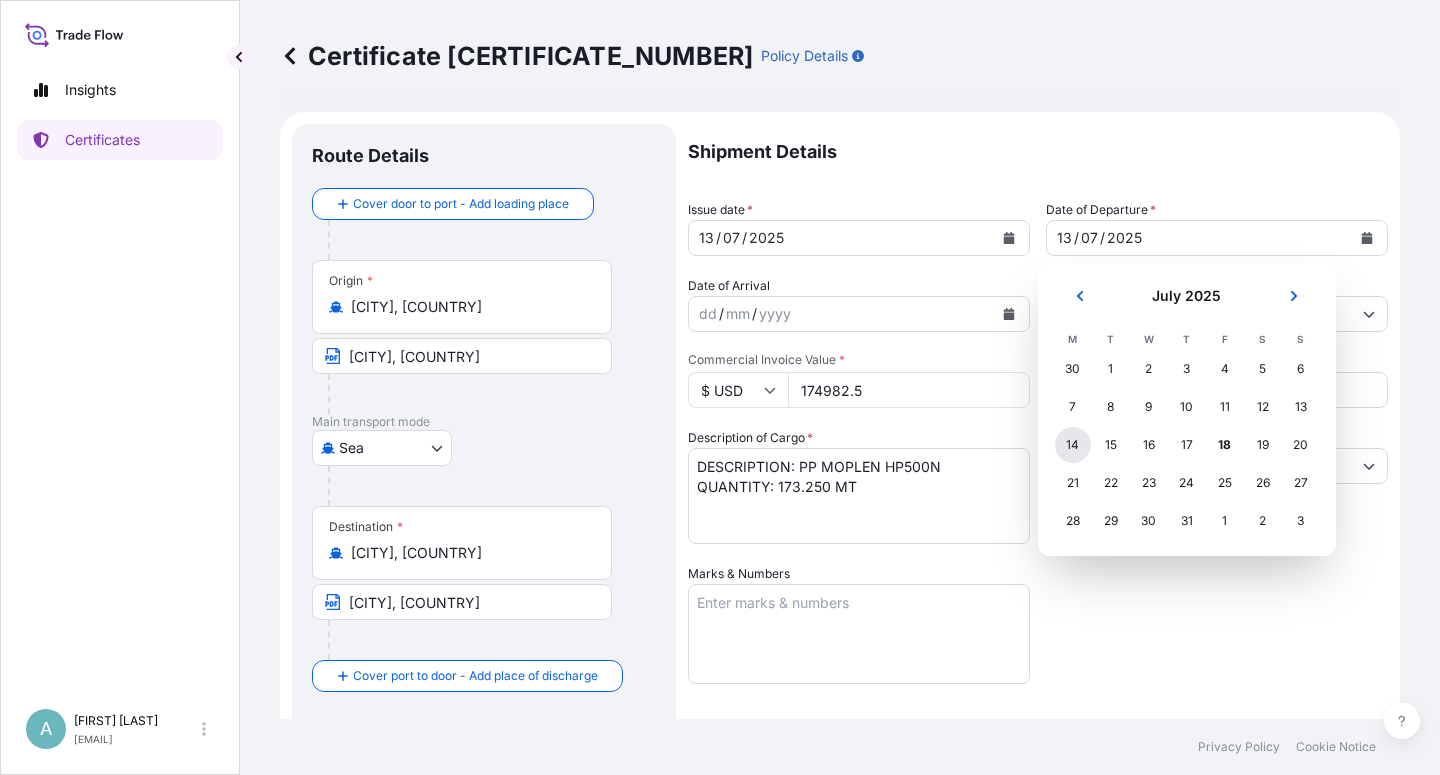 click on "14" at bounding box center (1073, 445) 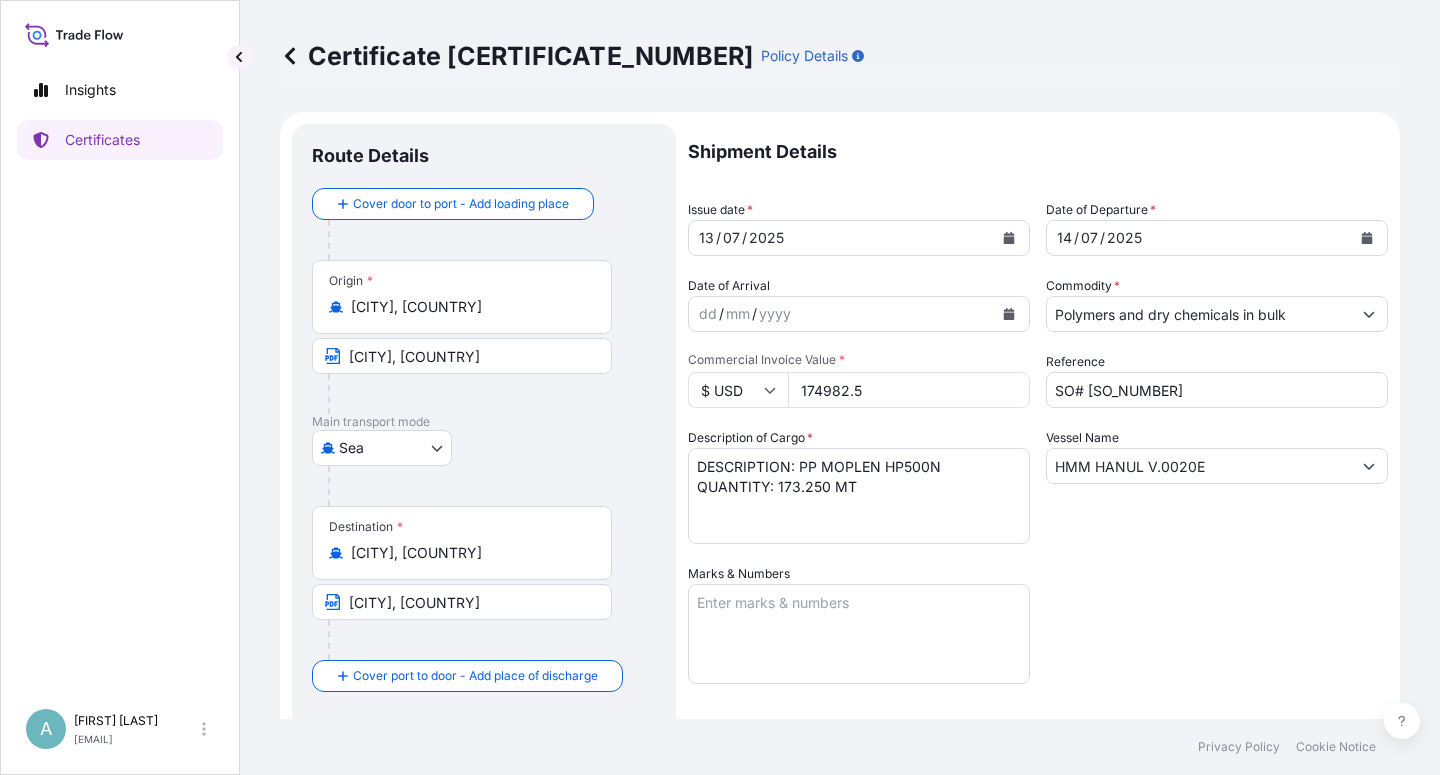 click on "Shipment Details Issue date * [DATE] Date of Departure * [DATE] Date of Arrival dd / mm / yyyy Commodity * Polymers and dry chemicals in bulk Packing Category Commercial Invoice Value    * $ USD [PRICE] Reference SO# [SO_NUMBER] Description of Cargo * DESCRIPTION: PP MOPLEN HP500N
QUANTITY: 173.250 MT Vessel Name HMM HANUL V.0020E Marks & Numbers Letter of Credit This shipment has a letter of credit Letter of credit * LC NUMBER: [LC_NUMBER]
CLAIMS PAYABLE IN CHINA IN CURRENCY OF THE L/C(USD),
COVERING OCEAN MARINE TRANSPORTATION ALL RISKS (CIC) AND WAR RISK.
NUMBER OF ORIGINAL(S) ISSUED: 02 ( 01 ORIGINAL + 01 DUPLICATE ) Letter of credit may not exceed 12000 characters Assured Details Primary Assured * Basell Asia Pacific Limited Basell Asia Pacific Limited Named Assured Named Assured Address" at bounding box center [1038, 638] 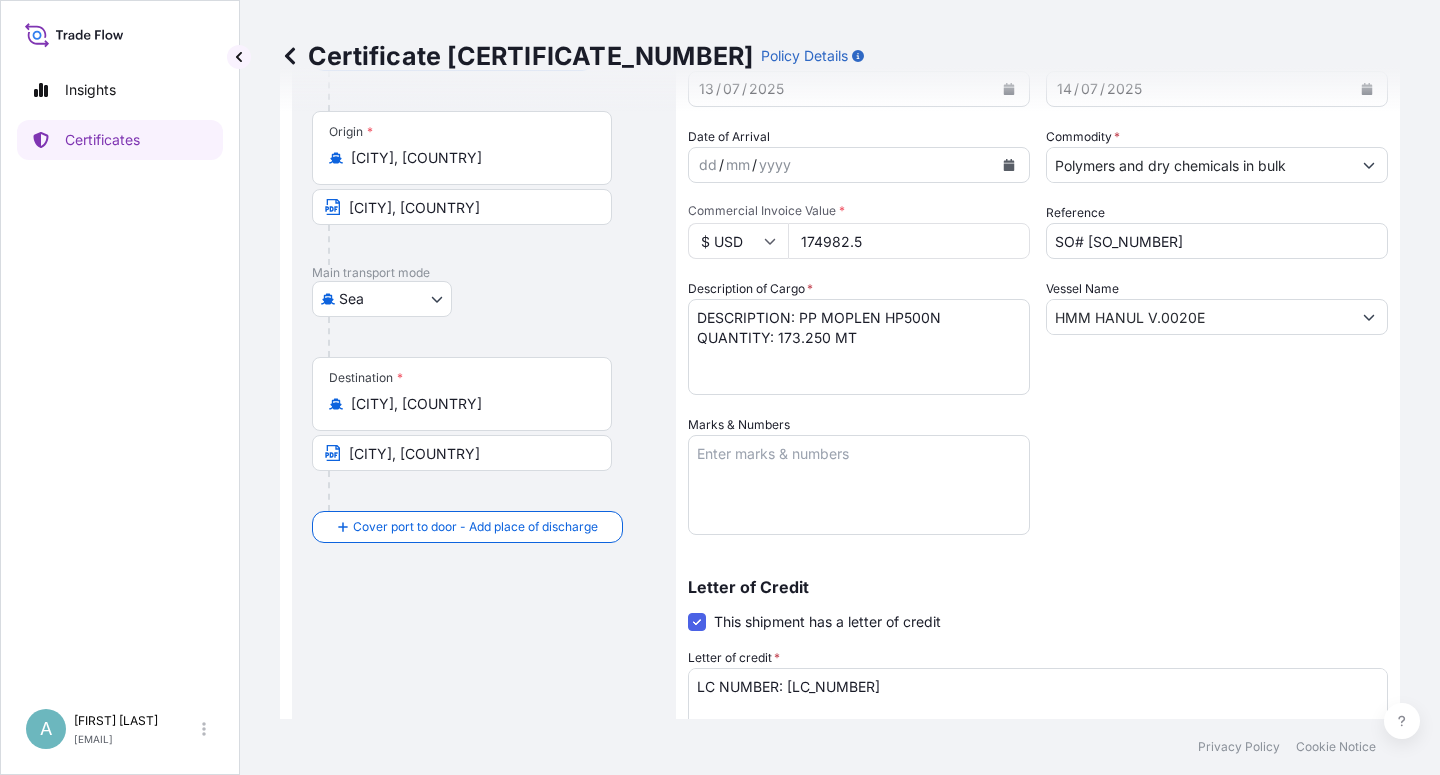 scroll, scrollTop: 241, scrollLeft: 0, axis: vertical 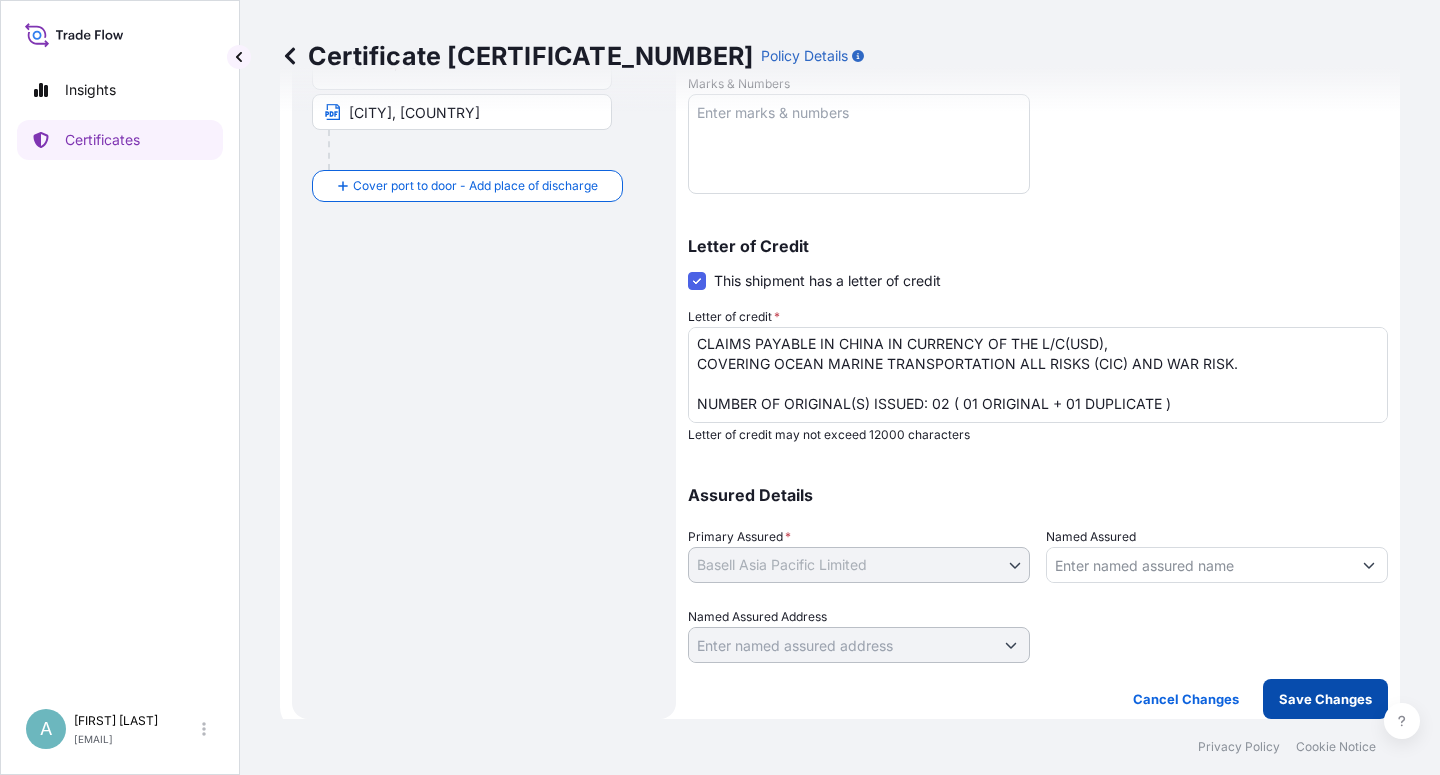 click on "Save Changes" at bounding box center [1325, 699] 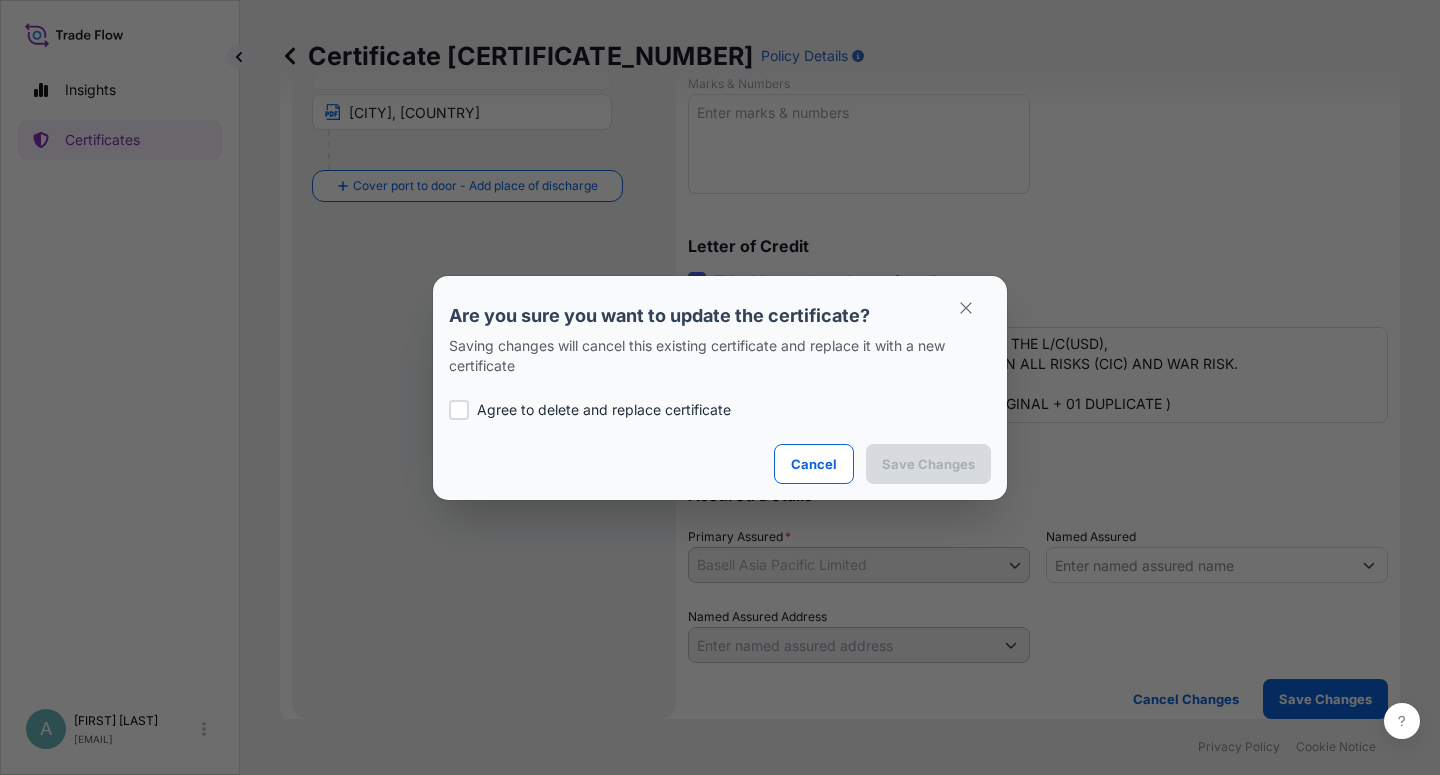 click at bounding box center (459, 410) 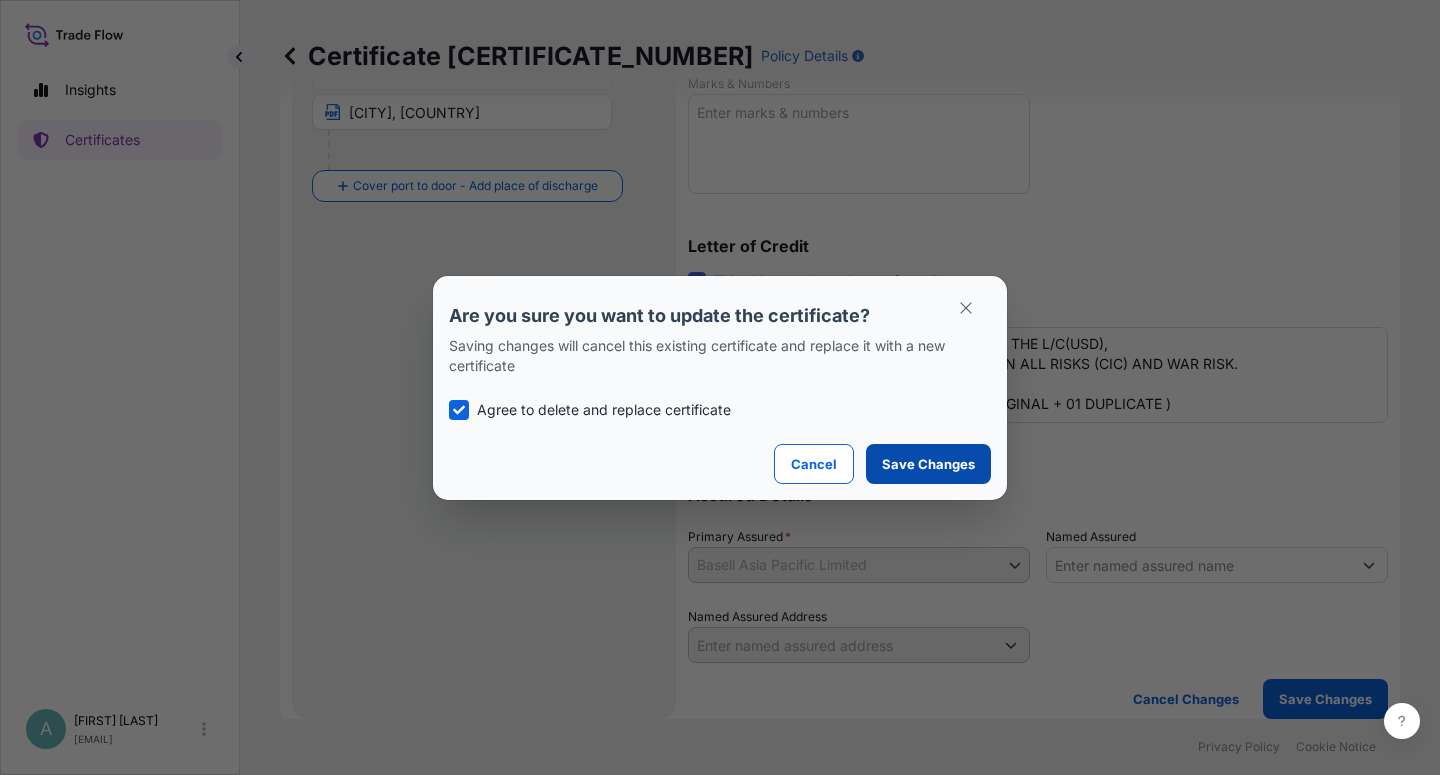 click on "Save Changes" at bounding box center (928, 464) 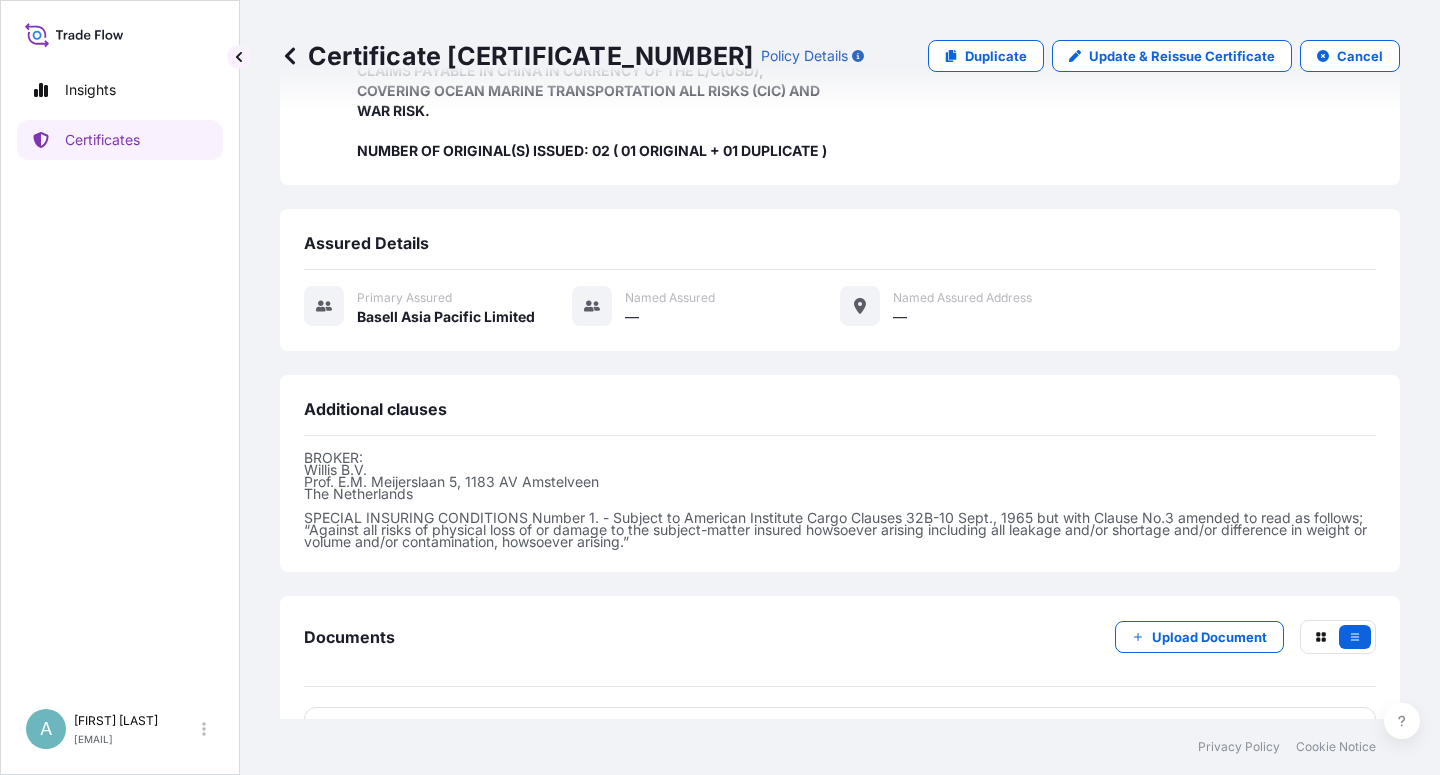 scroll, scrollTop: 554, scrollLeft: 0, axis: vertical 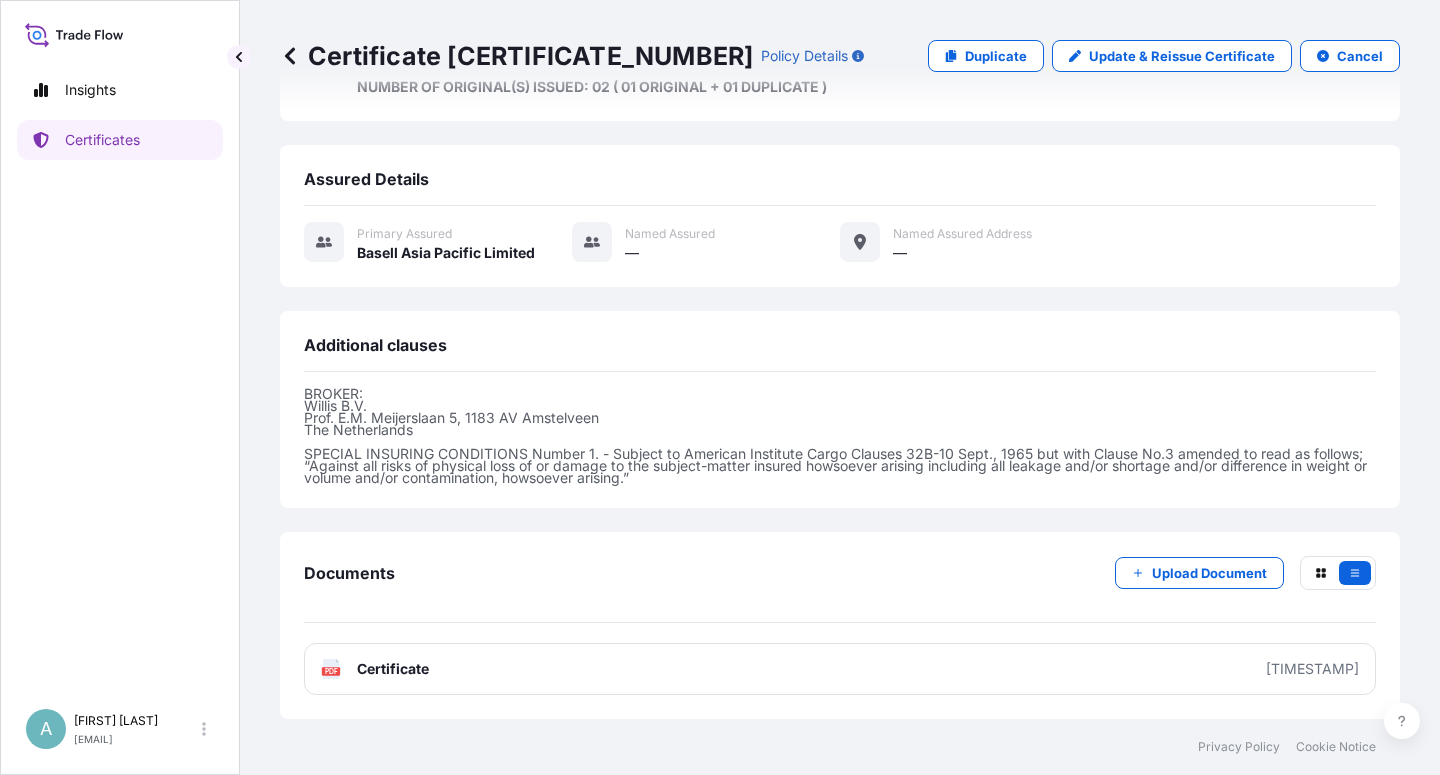 click on "Certificate" at bounding box center (393, 669) 